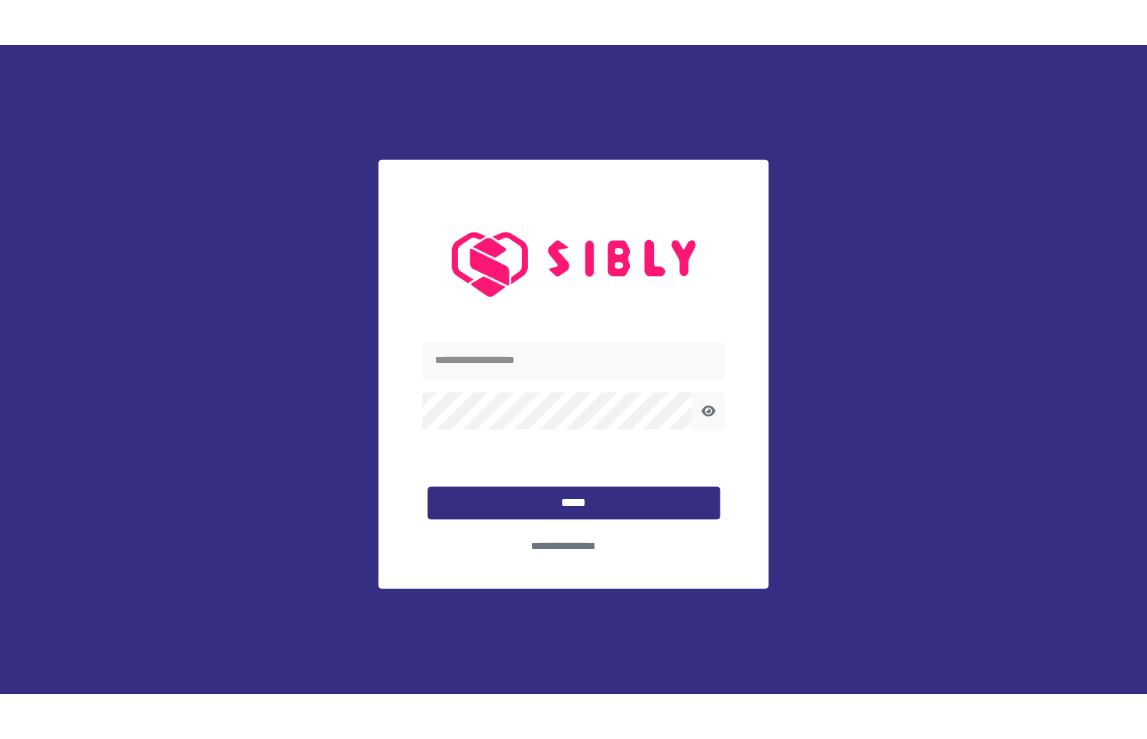 scroll, scrollTop: 0, scrollLeft: 0, axis: both 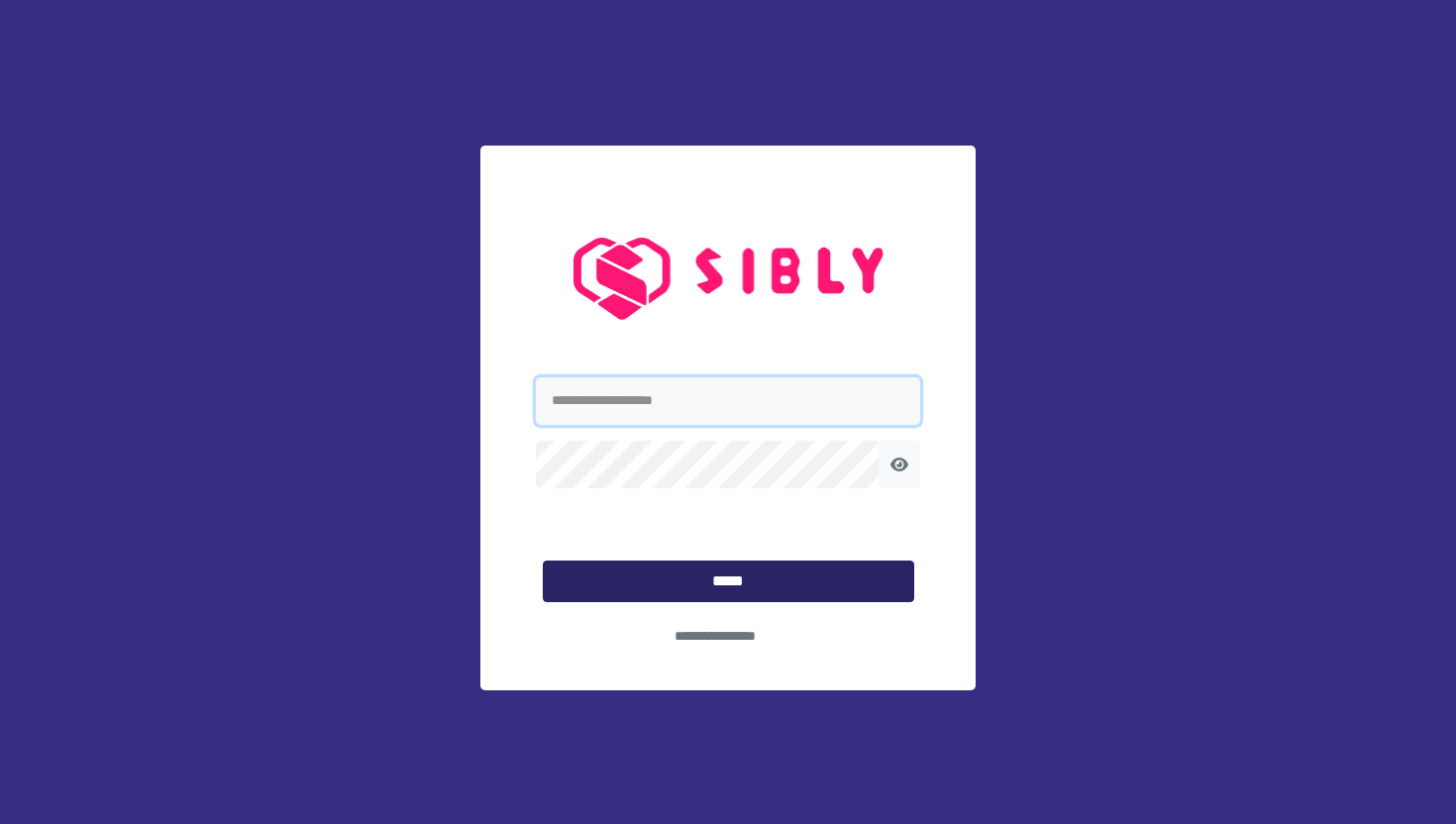 type on "**********" 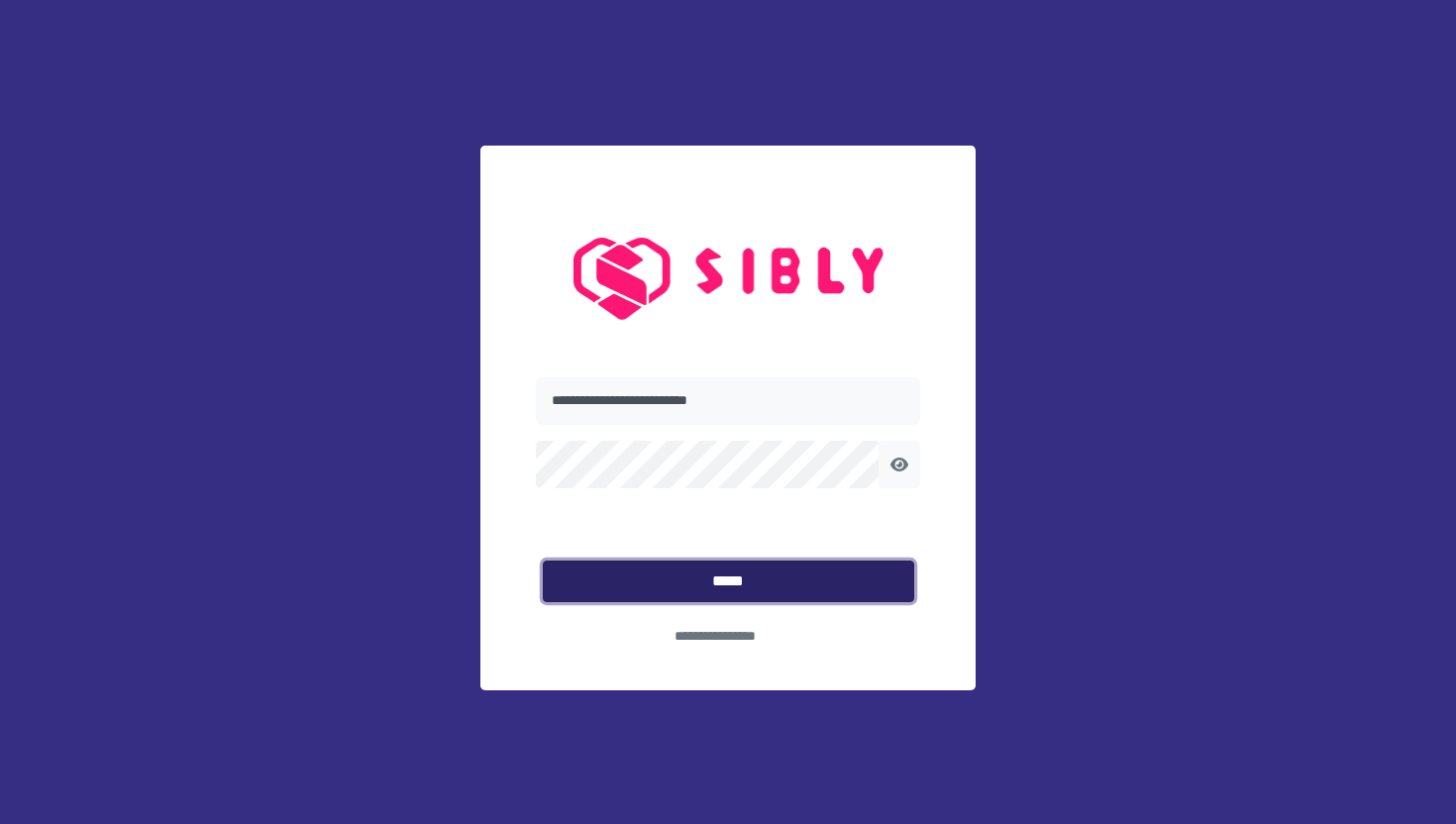 click on "*****" at bounding box center (728, 581) 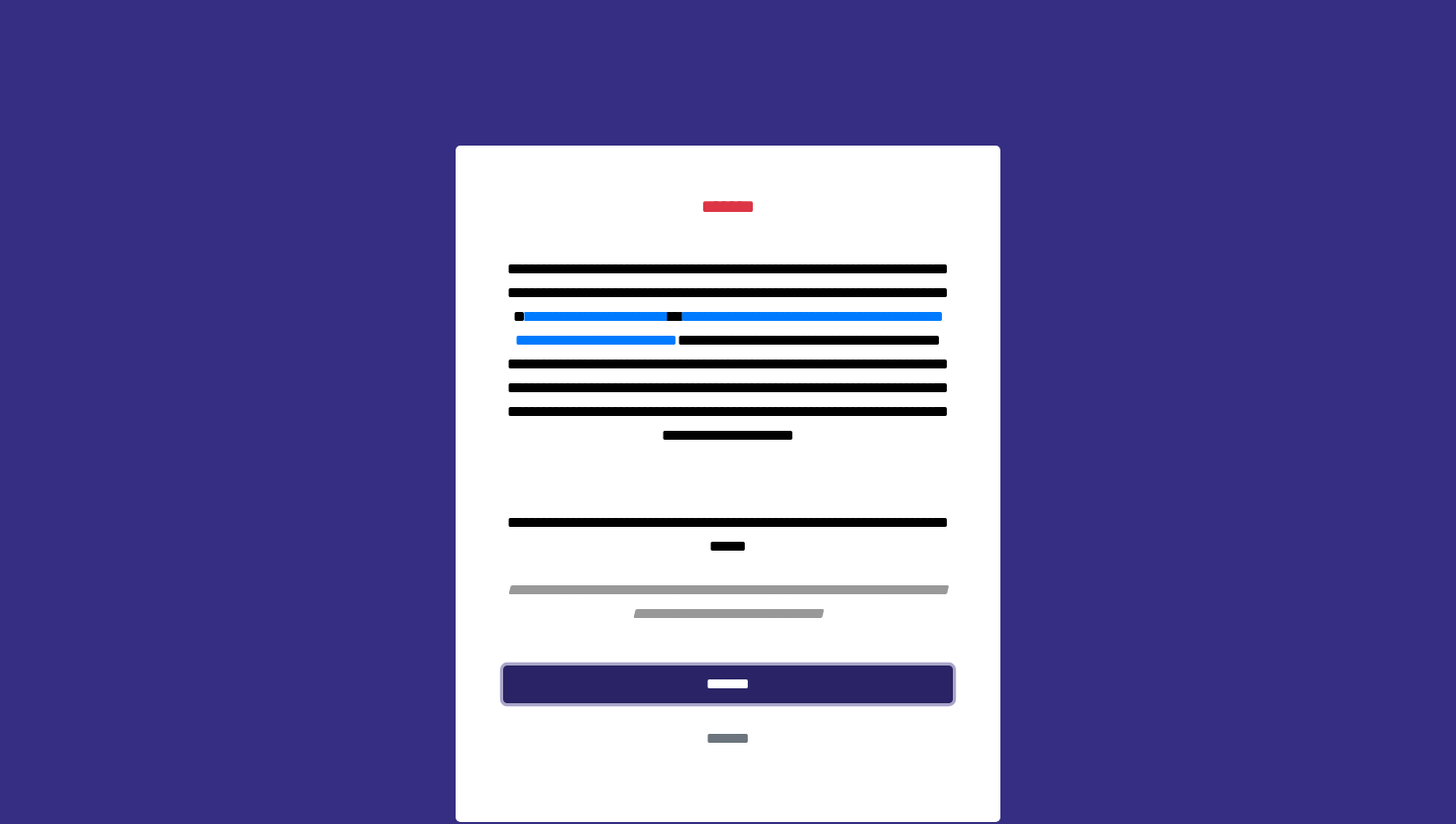 click on "*******" at bounding box center (728, 684) 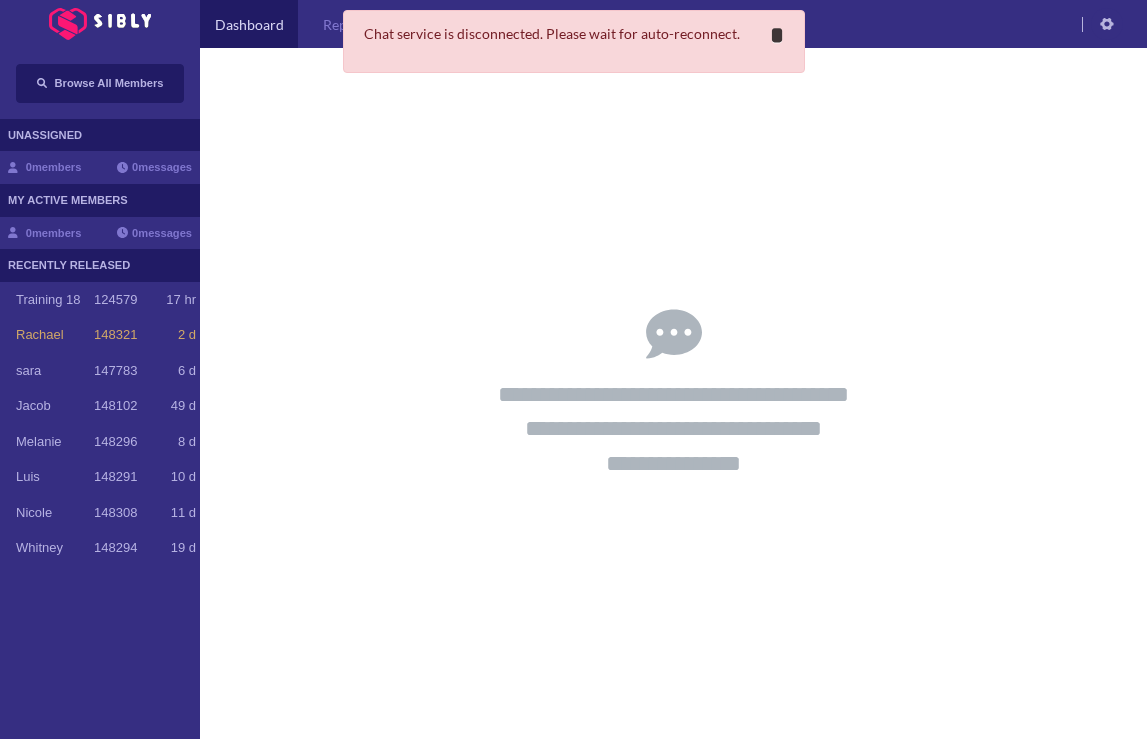 click on "*" at bounding box center (777, 35) 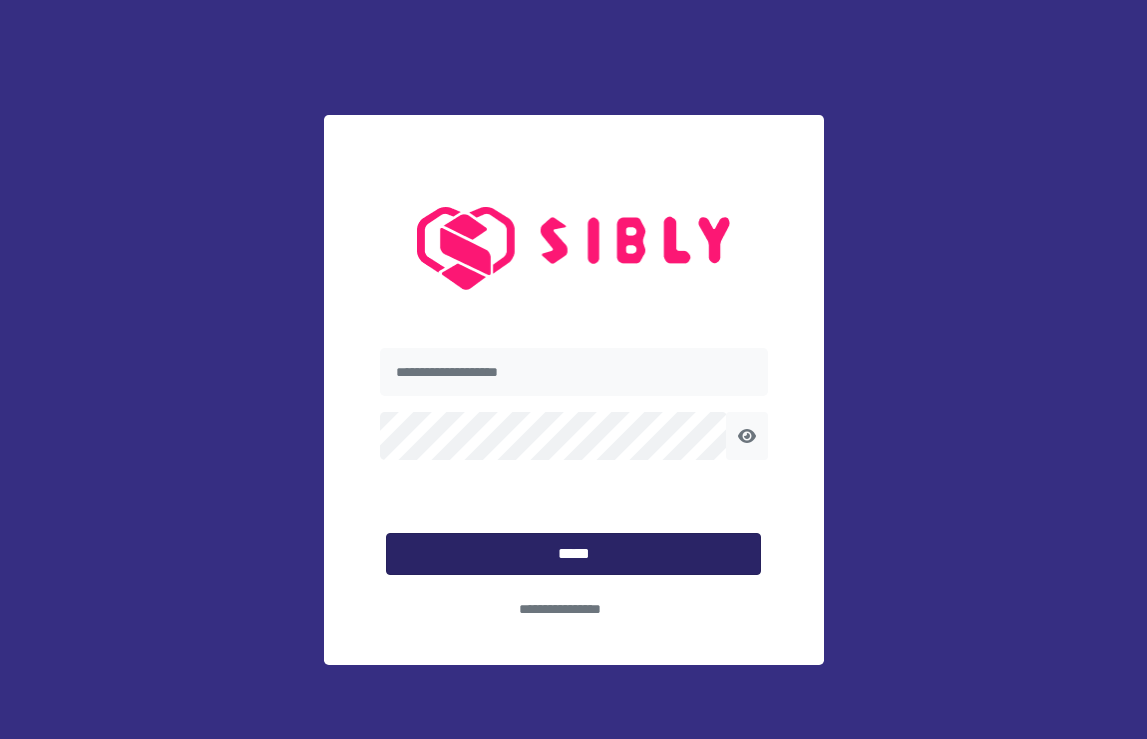 scroll, scrollTop: 0, scrollLeft: 0, axis: both 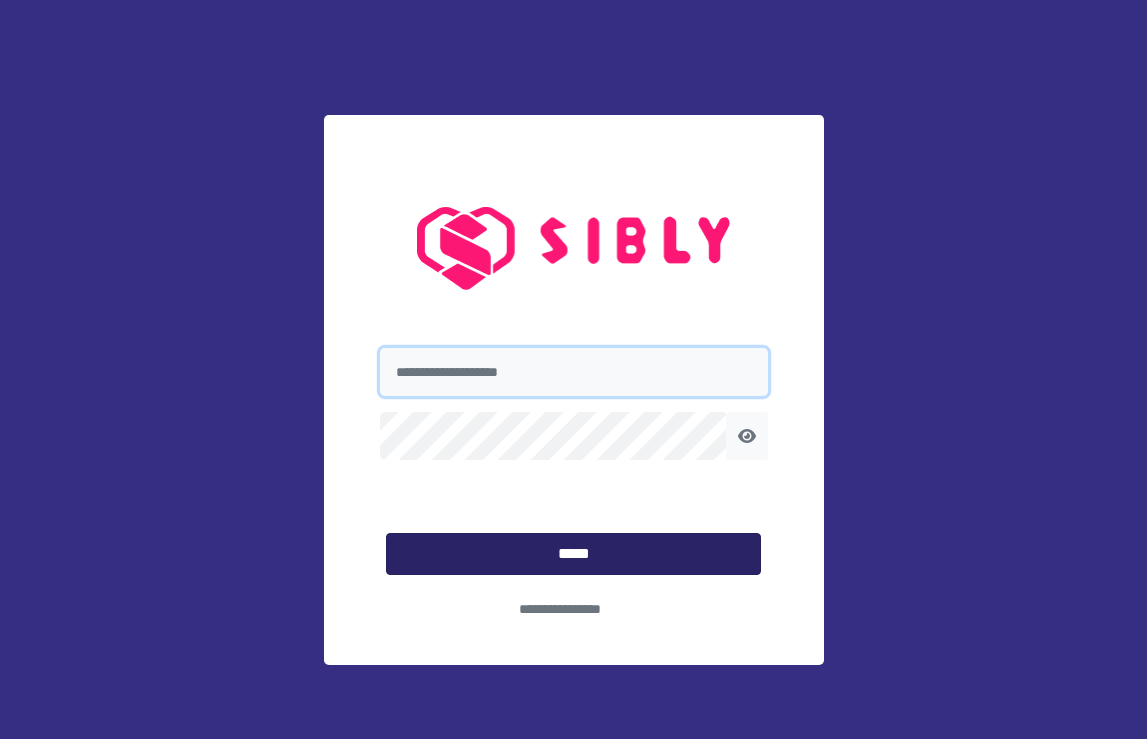 type on "**********" 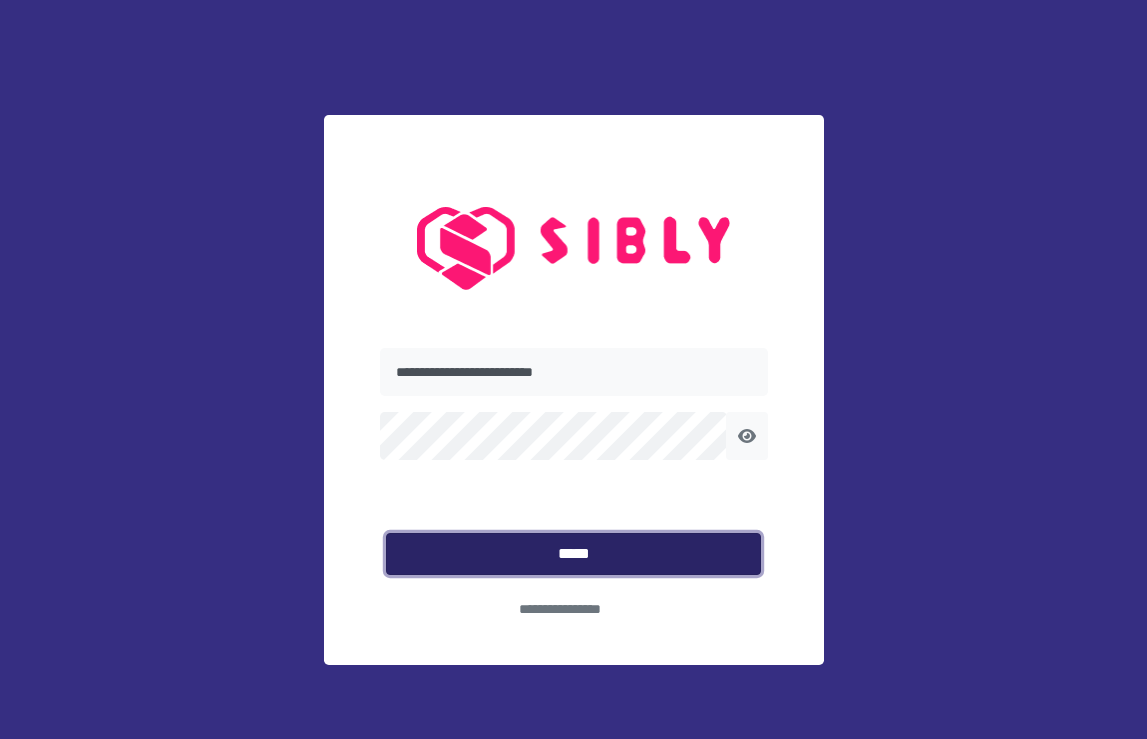 click on "*****" at bounding box center [573, 554] 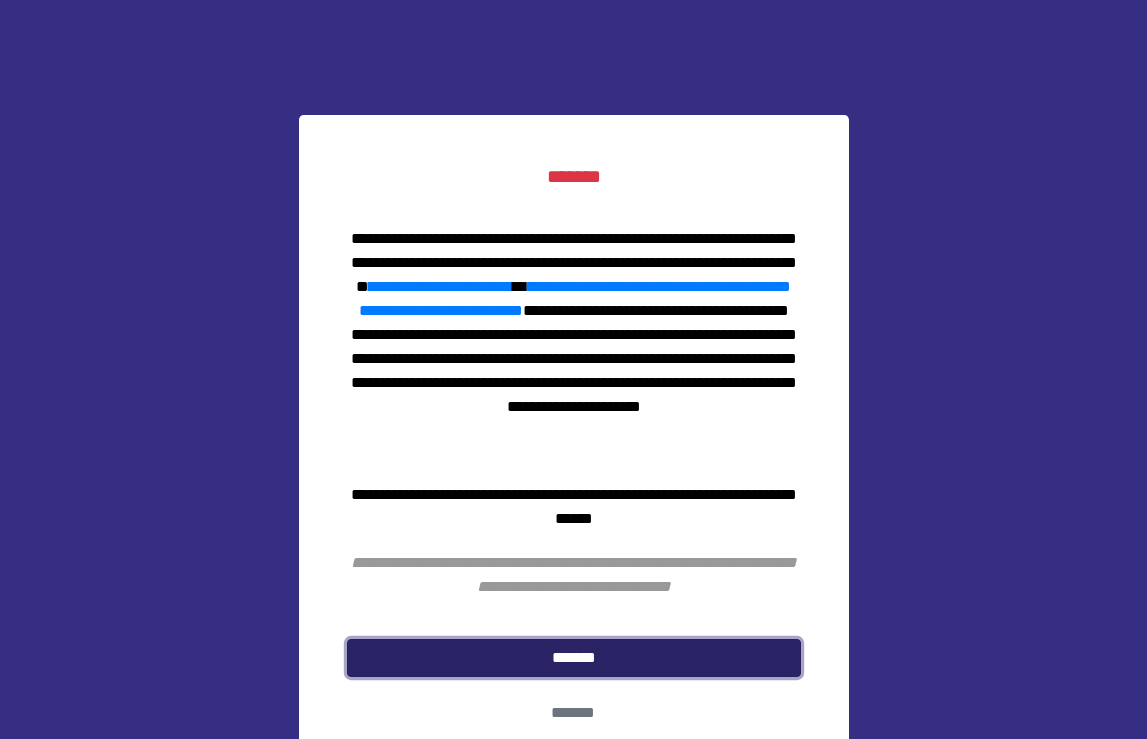 click on "*******" at bounding box center [574, 658] 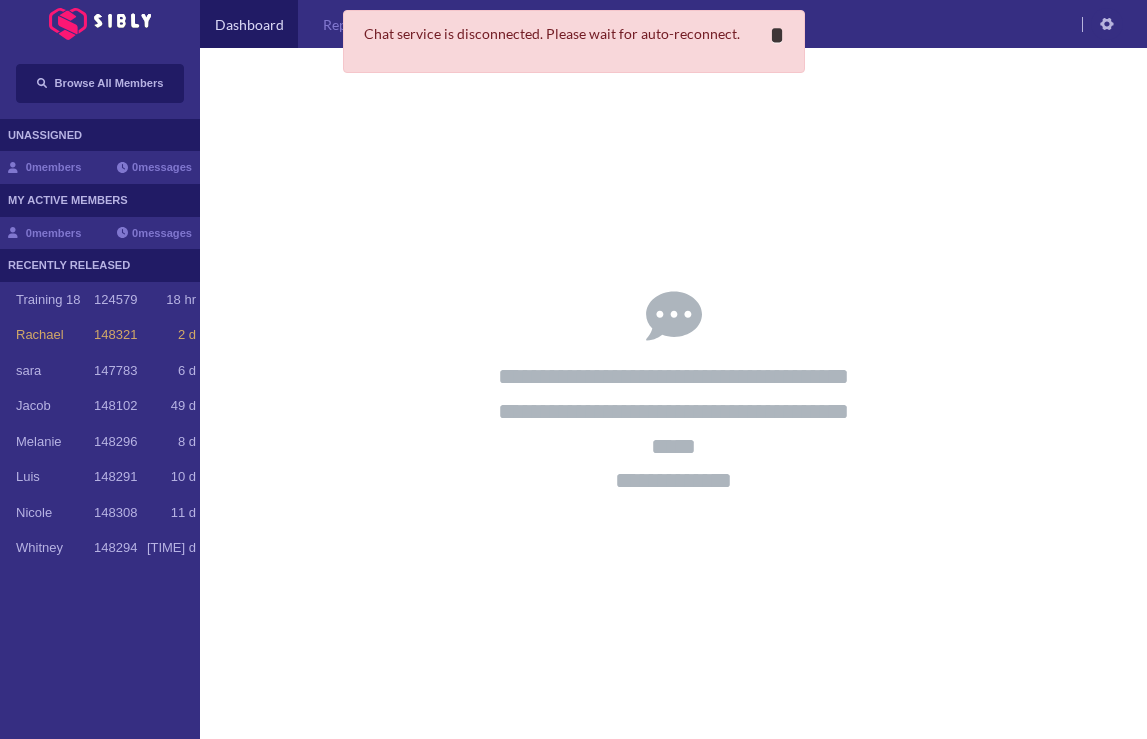click on "*" at bounding box center [777, 35] 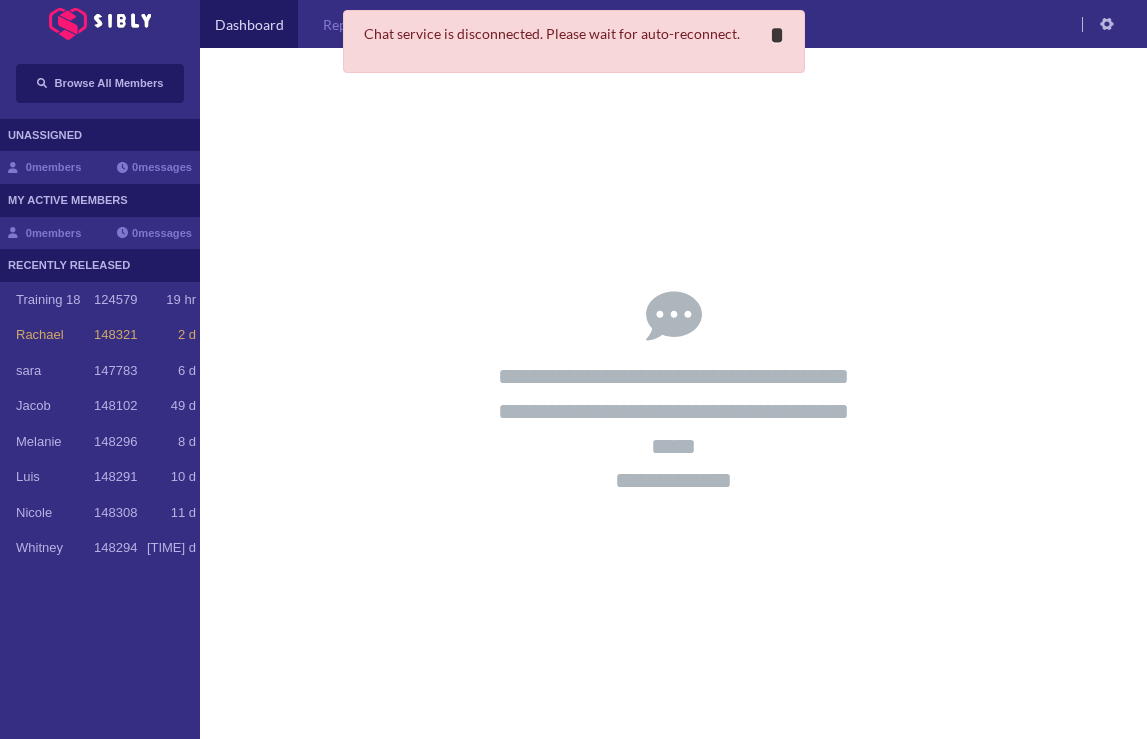 click on "*" at bounding box center (777, 35) 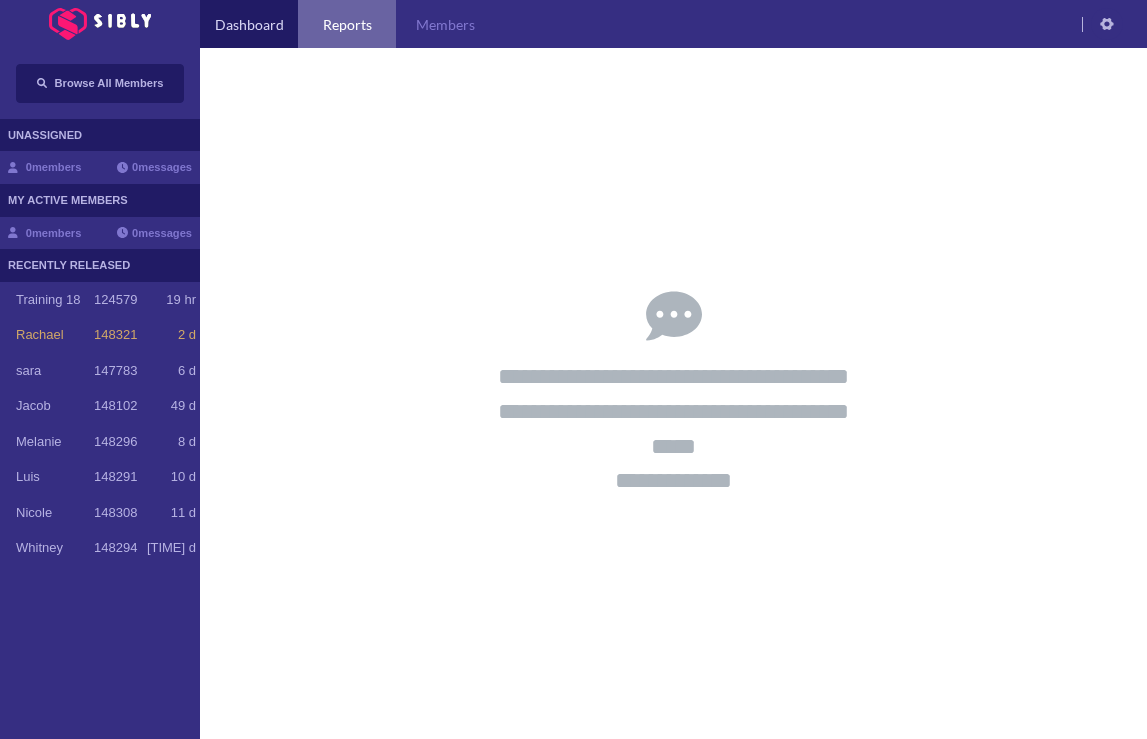click on "Reports" at bounding box center [347, 24] 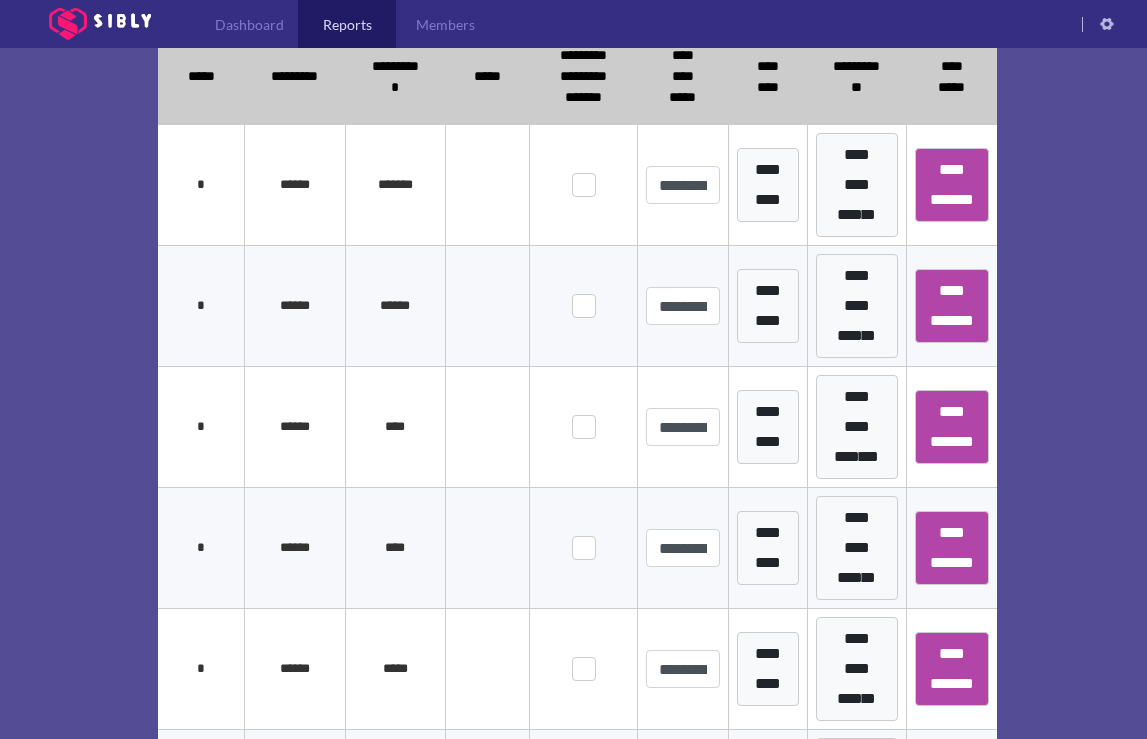 scroll, scrollTop: 525, scrollLeft: 0, axis: vertical 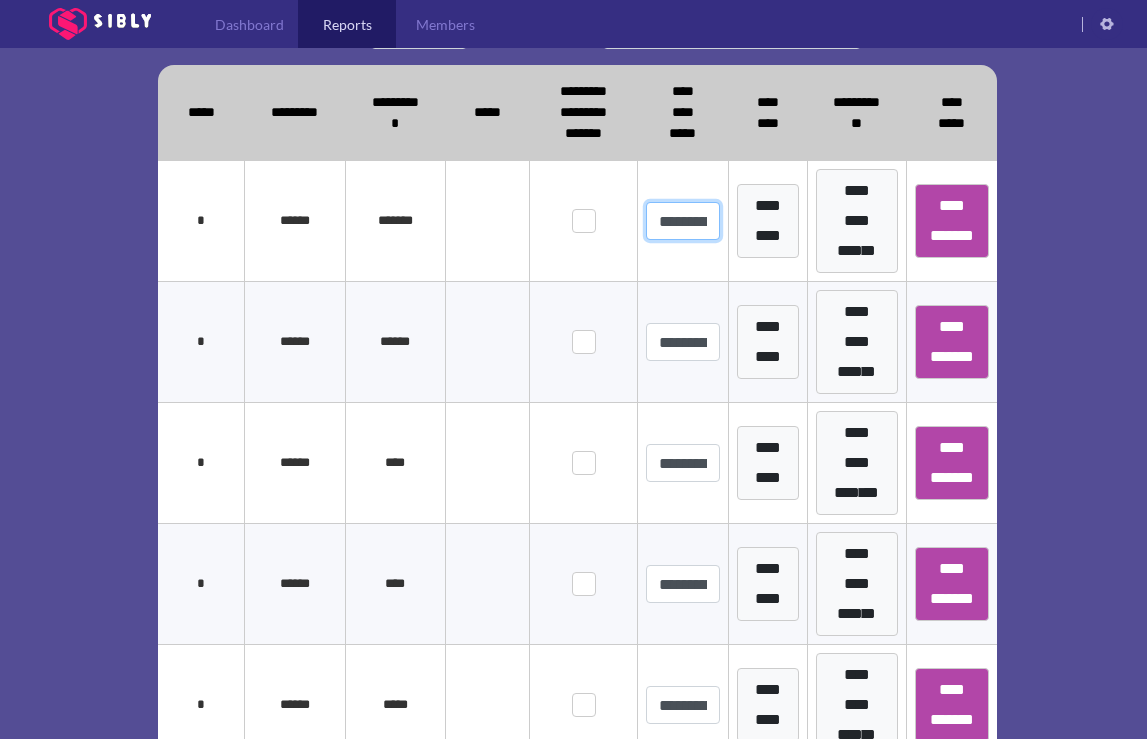 click on "**********" at bounding box center [683, 221] 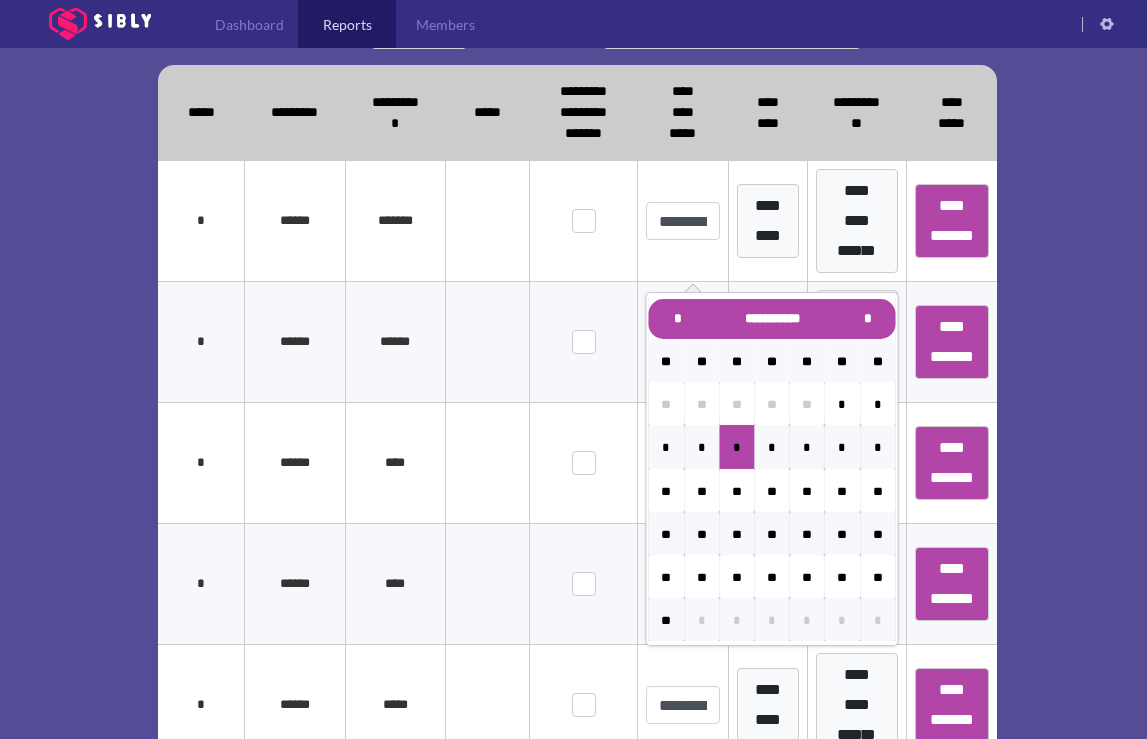 click on "*******" at bounding box center [395, 221] 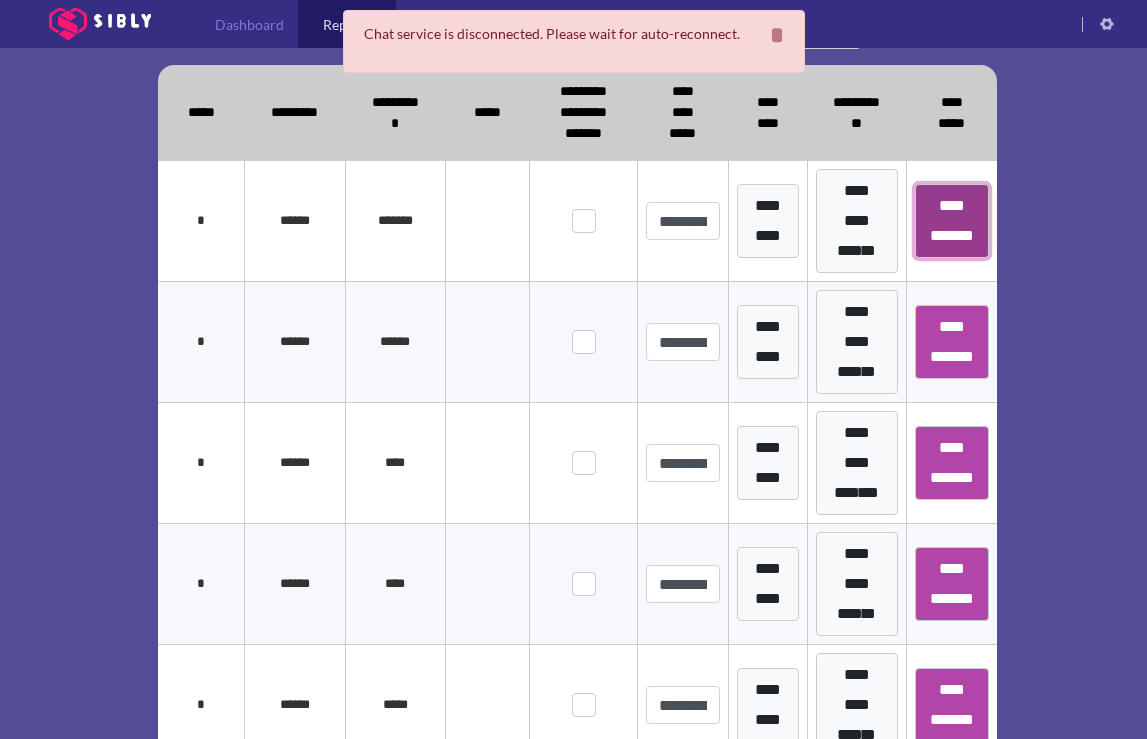 click on "**********" at bounding box center (952, 221) 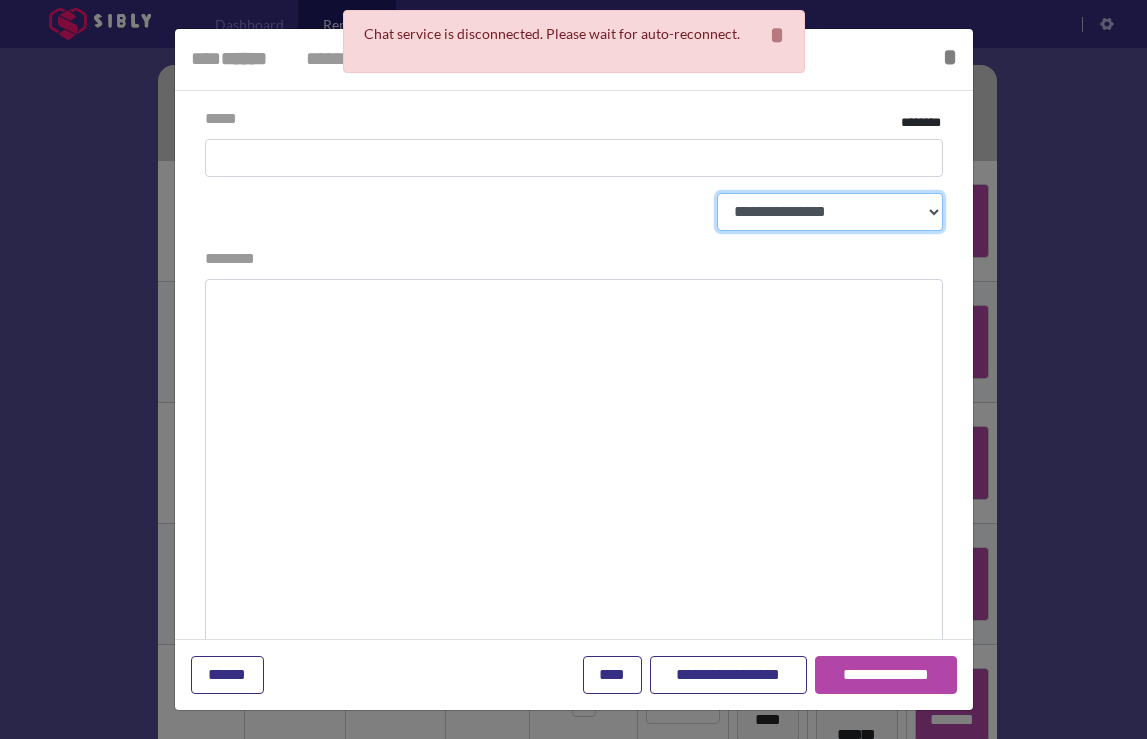 click on "**********" at bounding box center [830, 212] 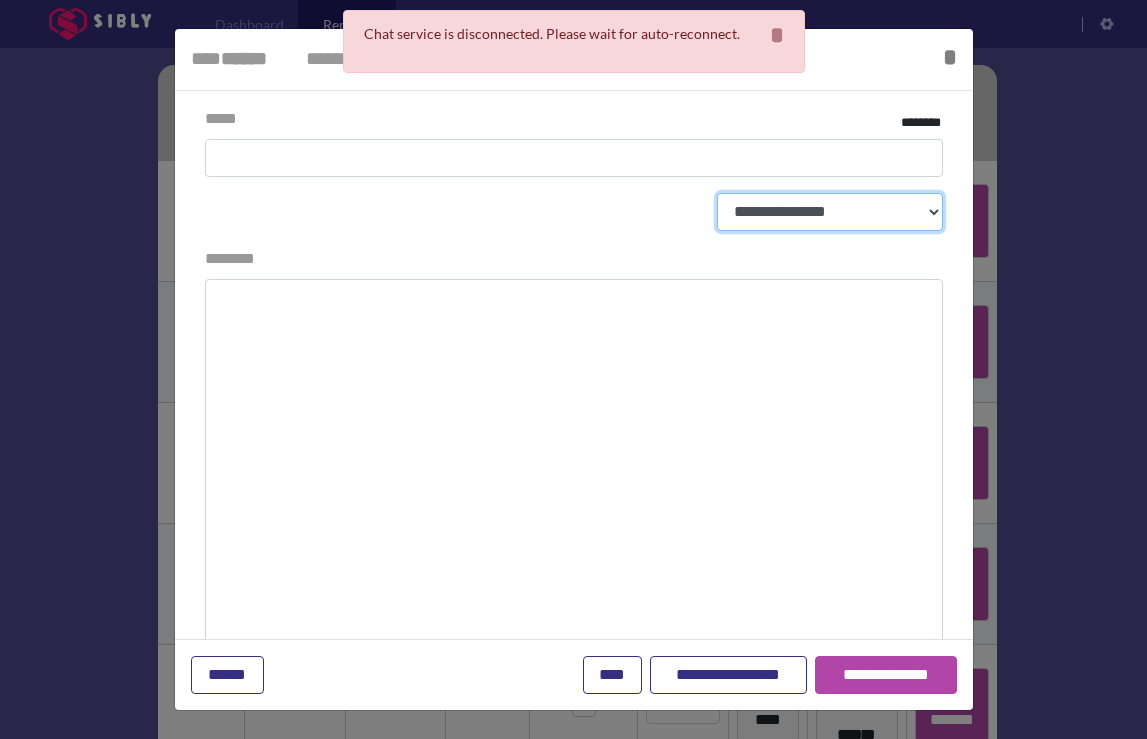 select on "*" 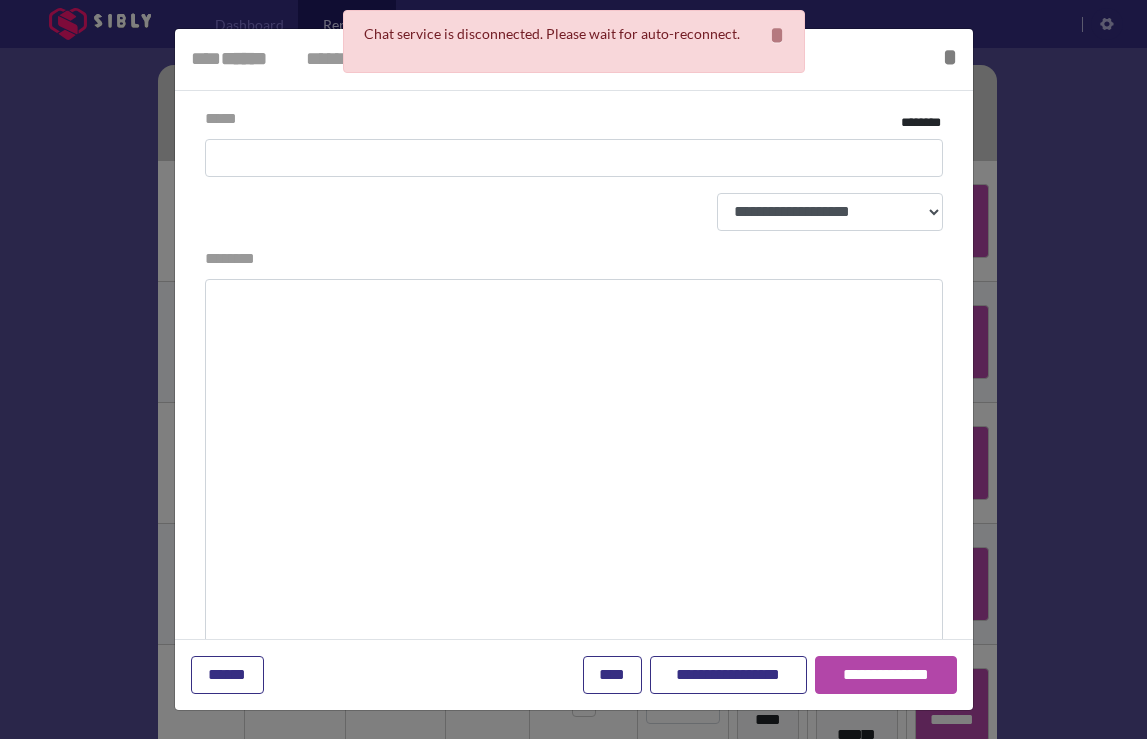select 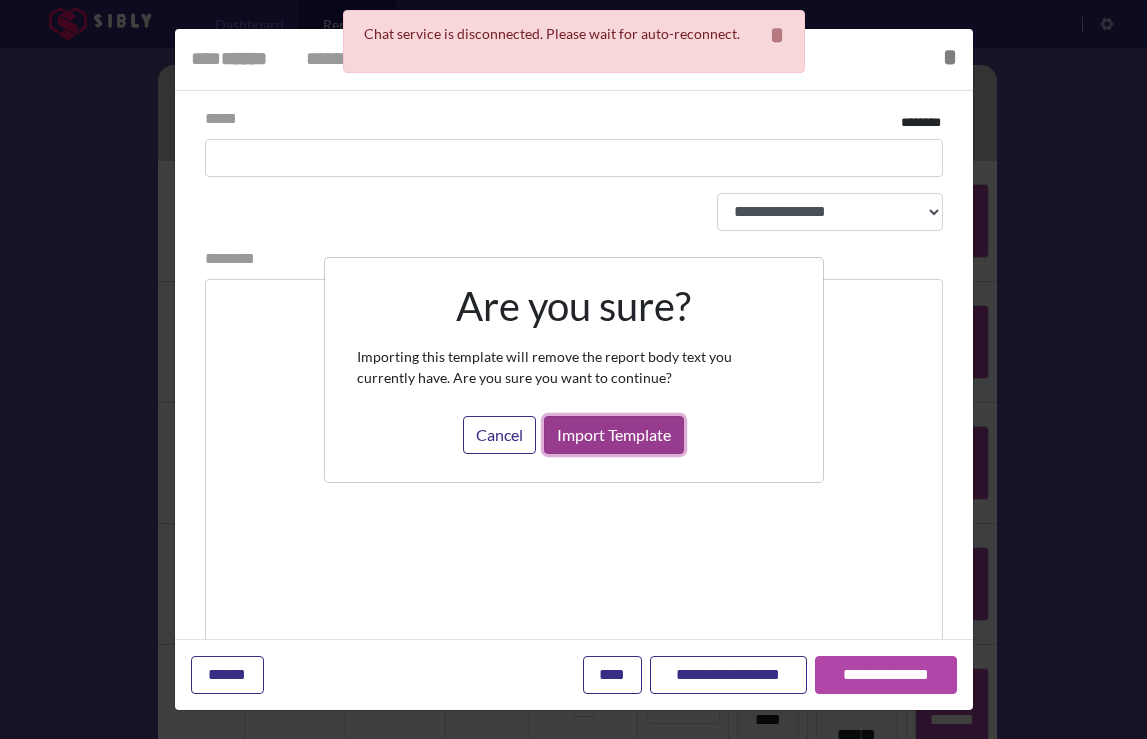 click on "Import Template" at bounding box center [614, 435] 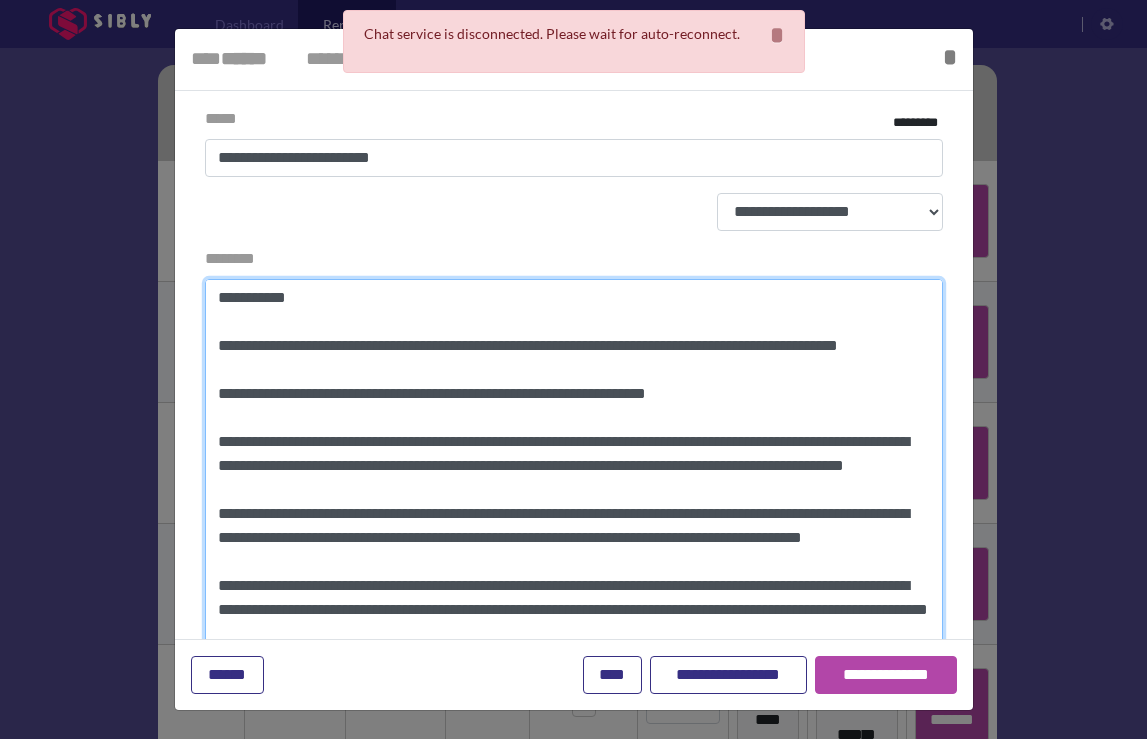 drag, startPoint x: 824, startPoint y: 420, endPoint x: 207, endPoint y: 411, distance: 617.0656 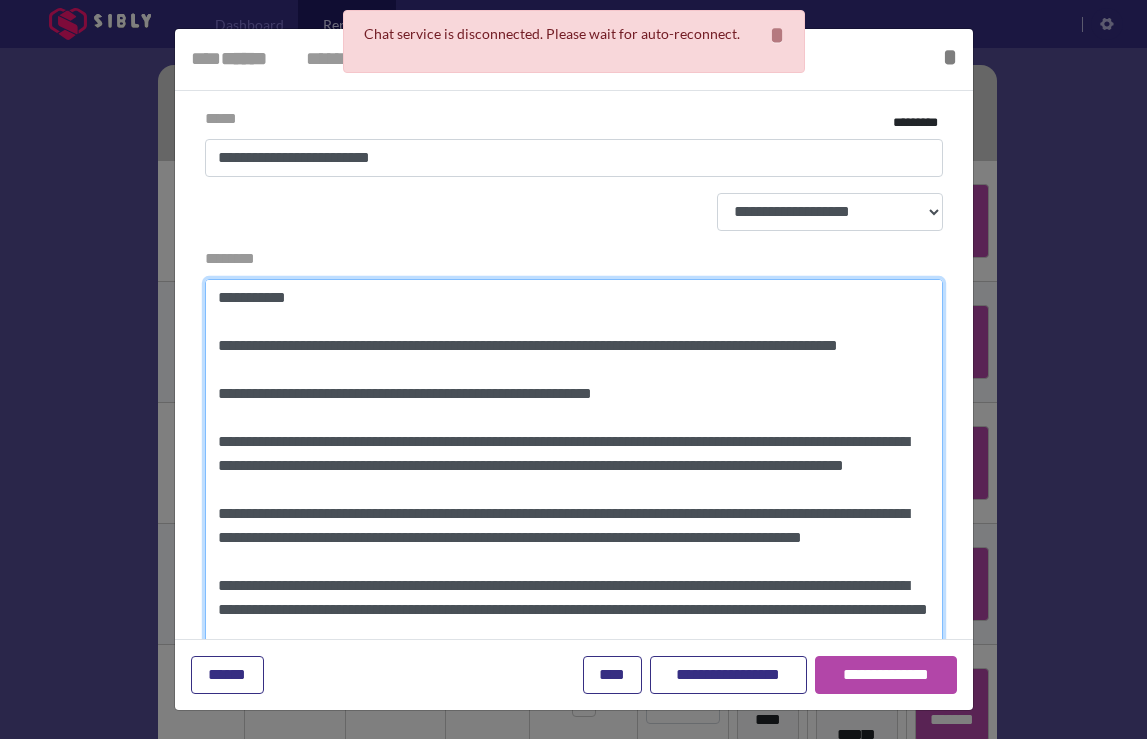 click on "********" at bounding box center (574, 466) 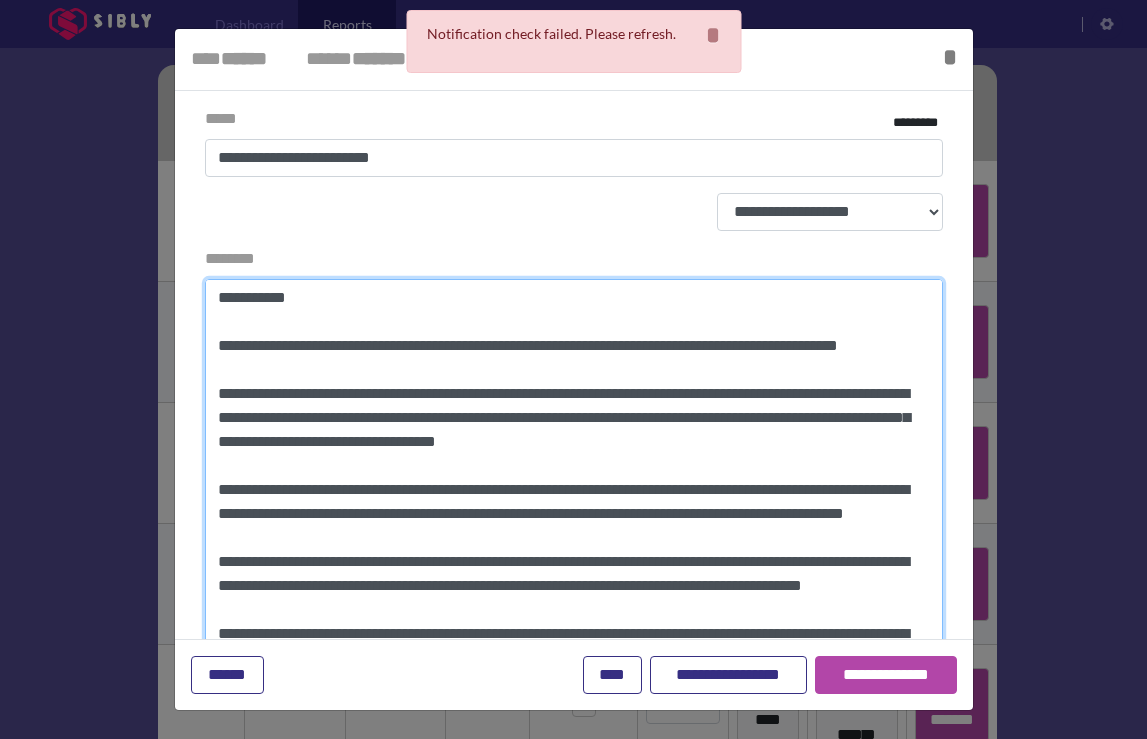 click on "********" at bounding box center [574, 466] 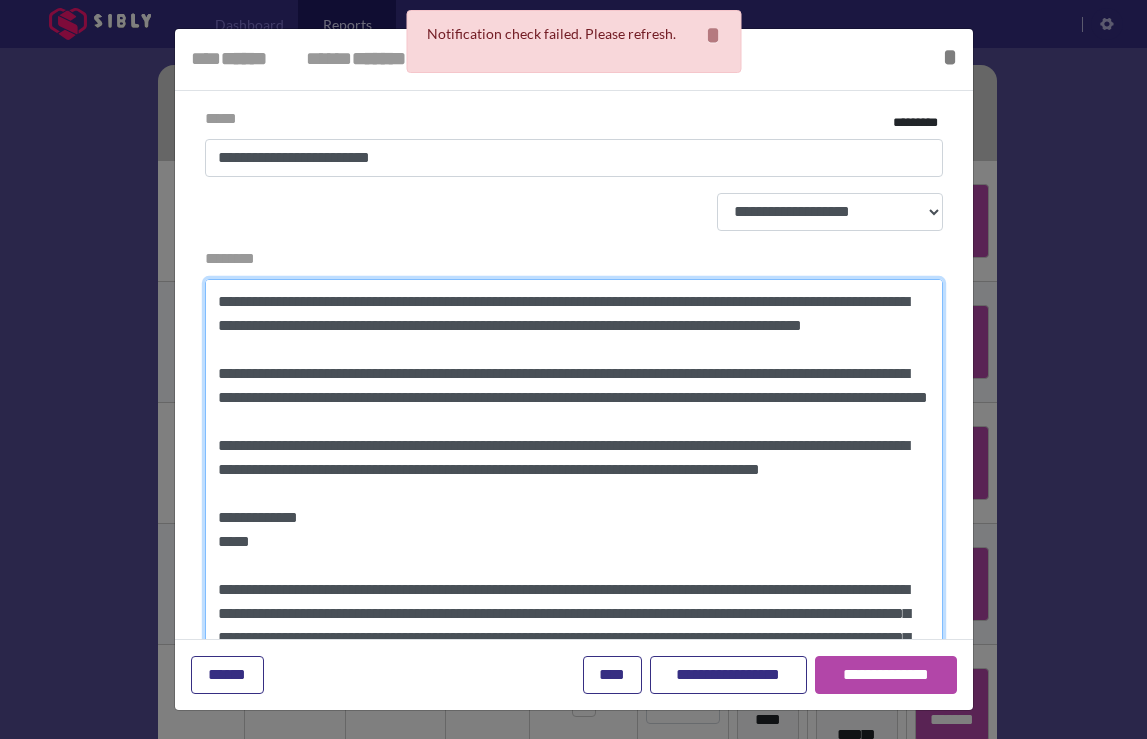 scroll, scrollTop: 261, scrollLeft: 0, axis: vertical 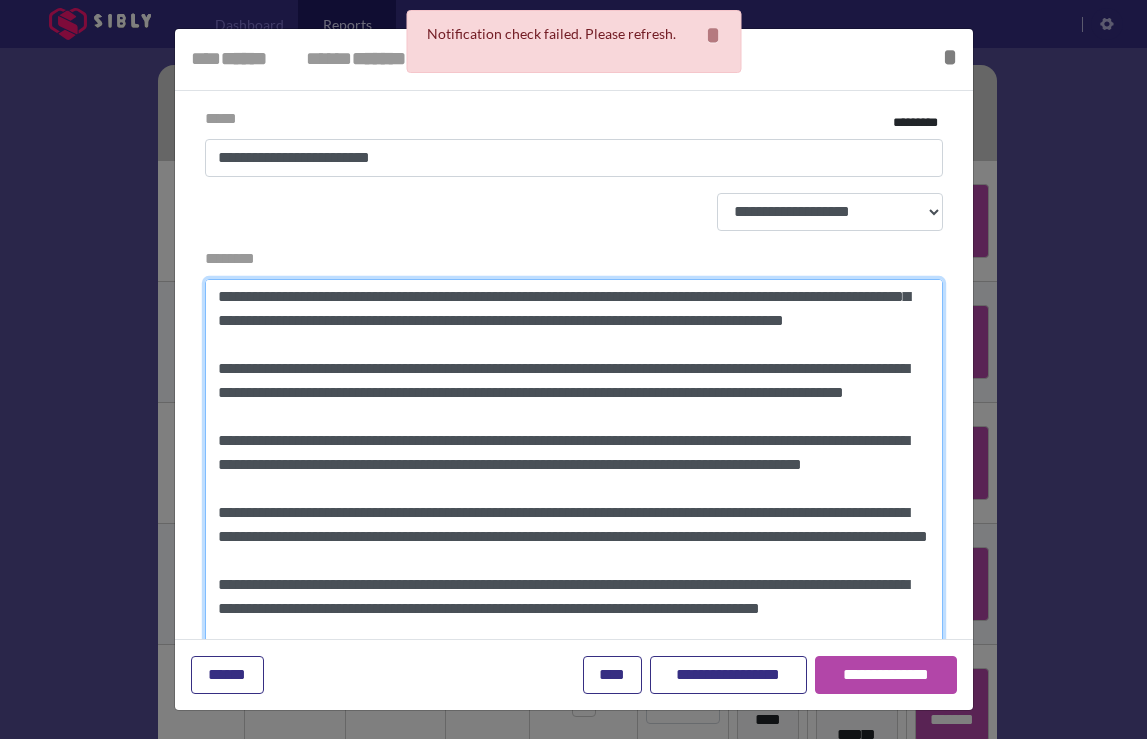 drag, startPoint x: 807, startPoint y: 514, endPoint x: 212, endPoint y: 422, distance: 602.0706 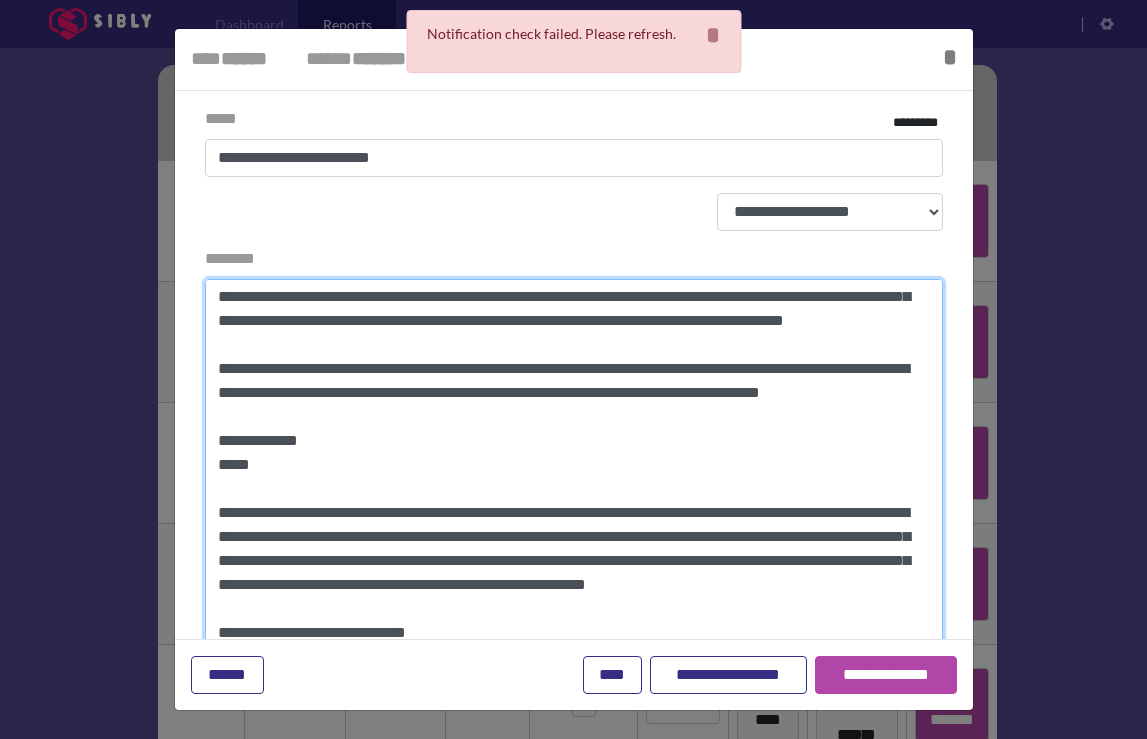 scroll, scrollTop: 97, scrollLeft: 0, axis: vertical 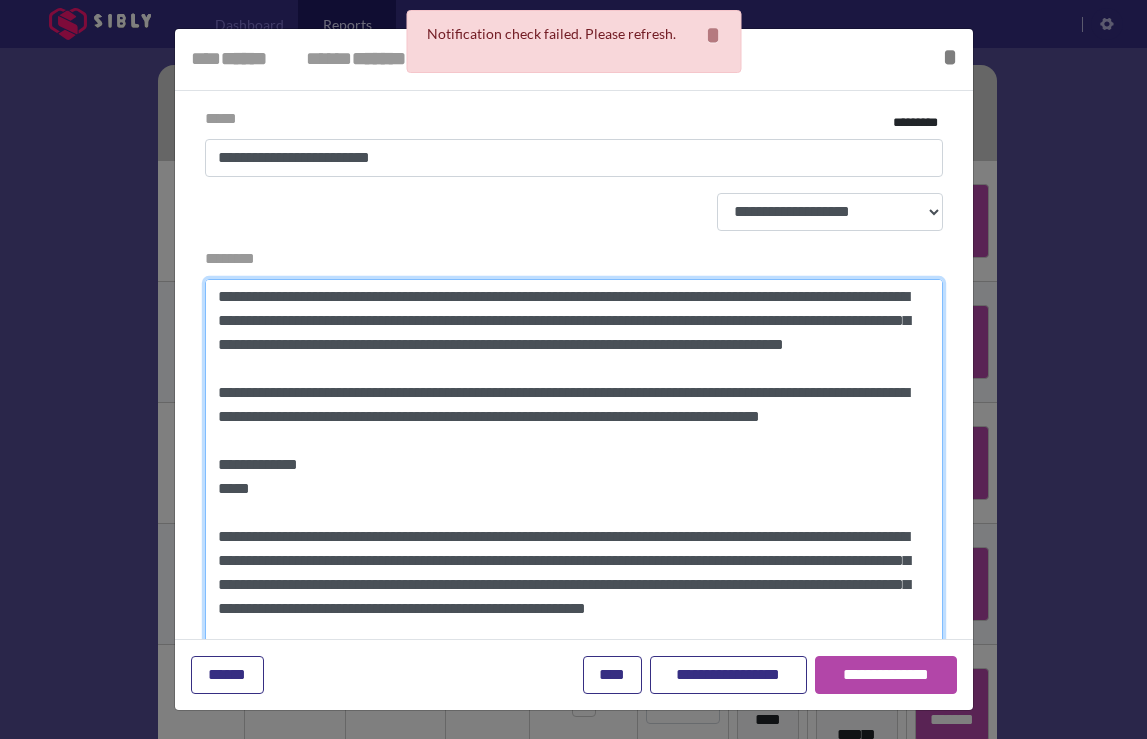 click on "********" at bounding box center [574, 466] 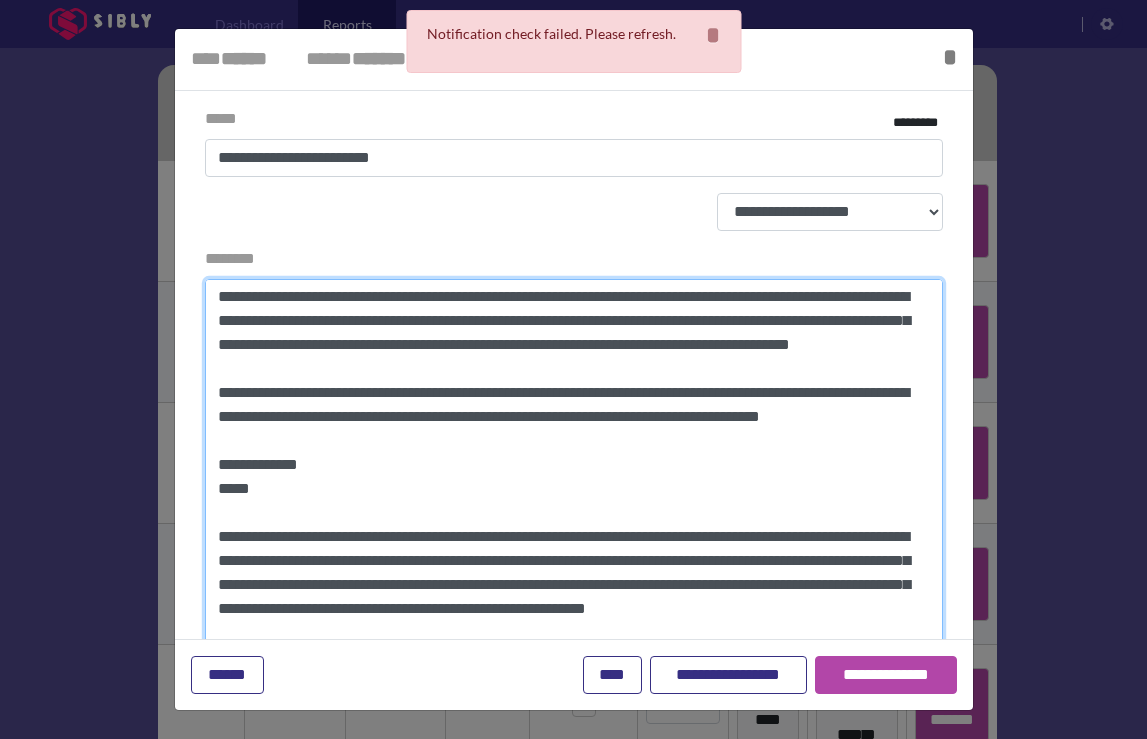 click on "********" at bounding box center [574, 466] 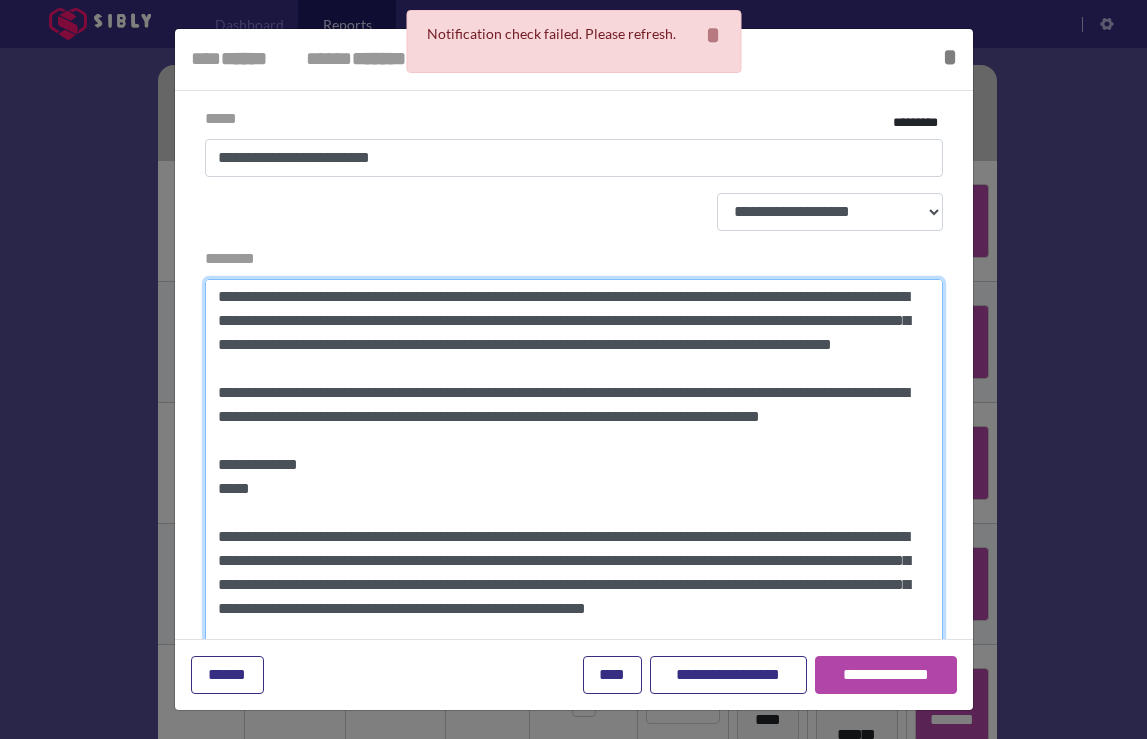 drag, startPoint x: 684, startPoint y: 368, endPoint x: 694, endPoint y: 380, distance: 15.6205 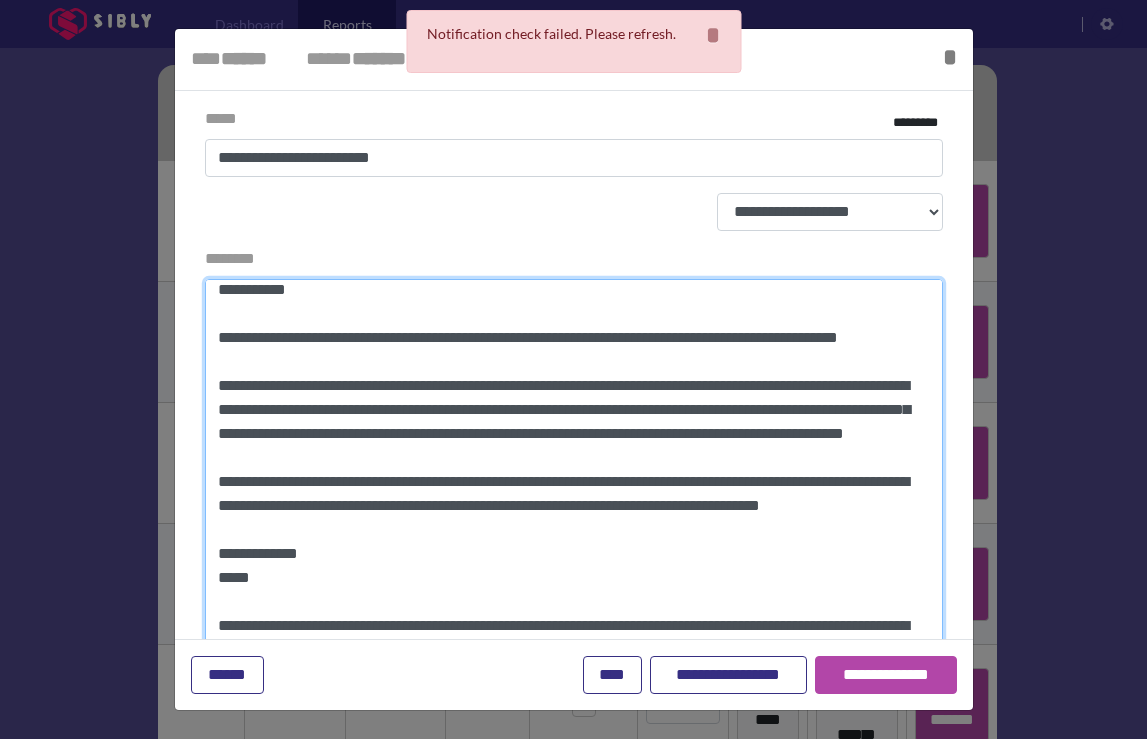 scroll, scrollTop: 0, scrollLeft: 0, axis: both 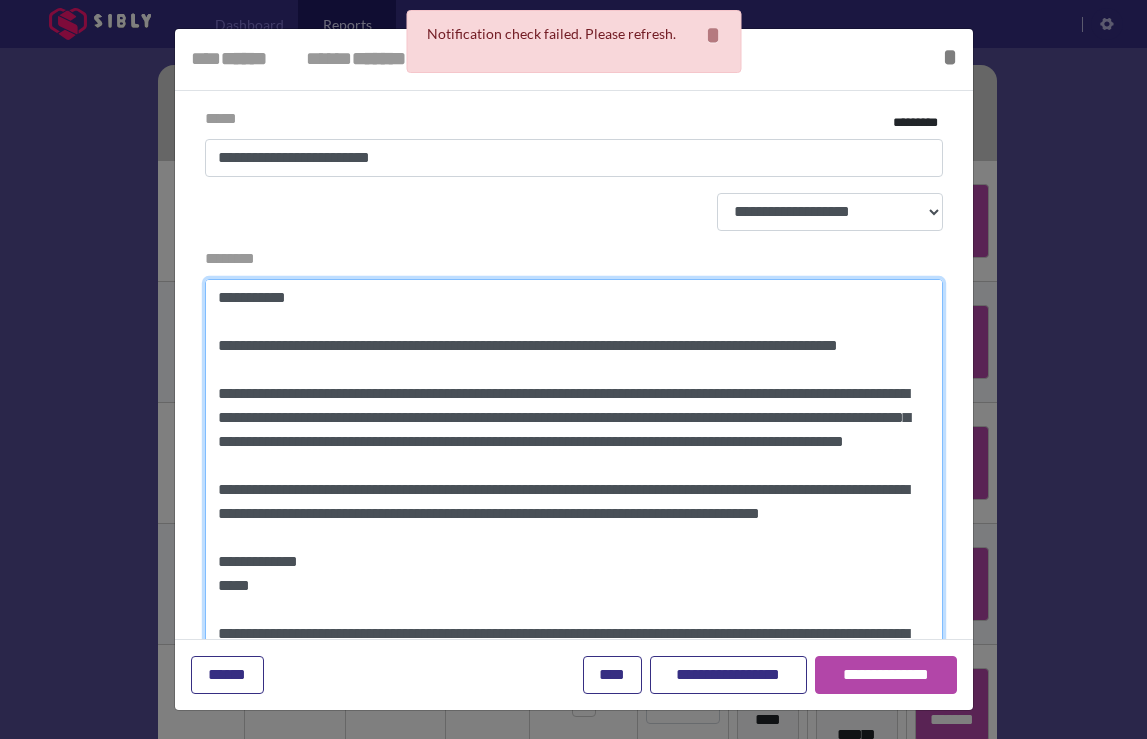 drag, startPoint x: 683, startPoint y: 464, endPoint x: 700, endPoint y: 489, distance: 30.232433 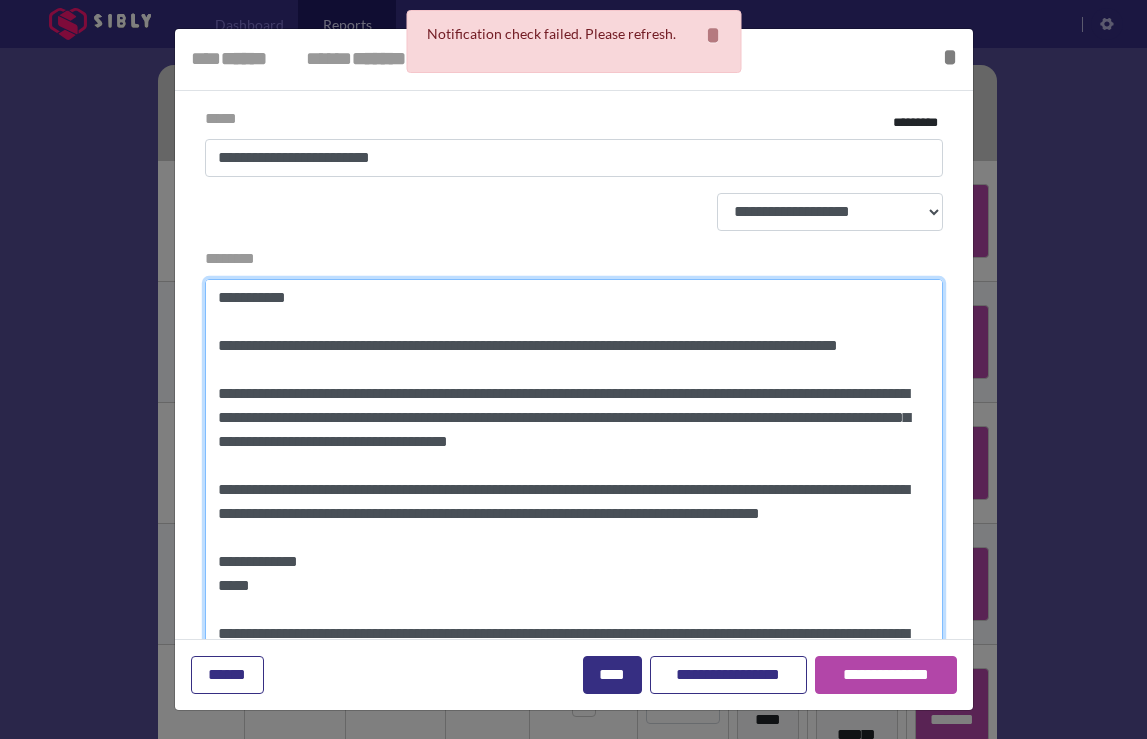 type on "**********" 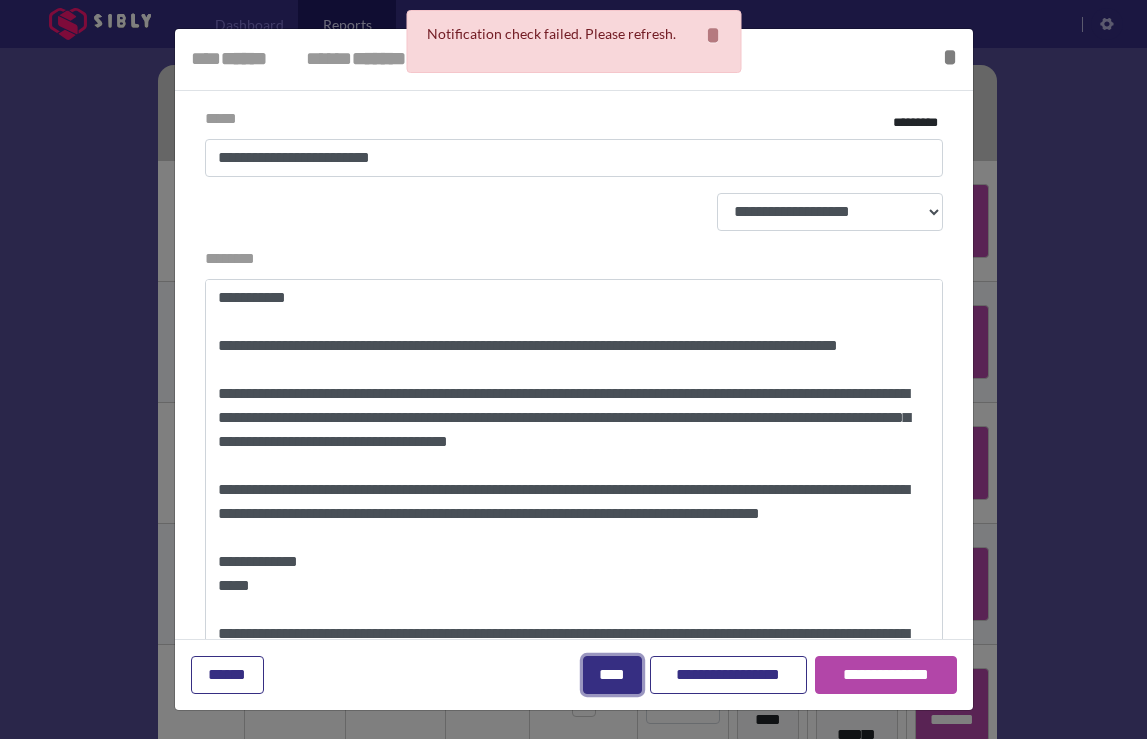 click on "****" at bounding box center (612, 675) 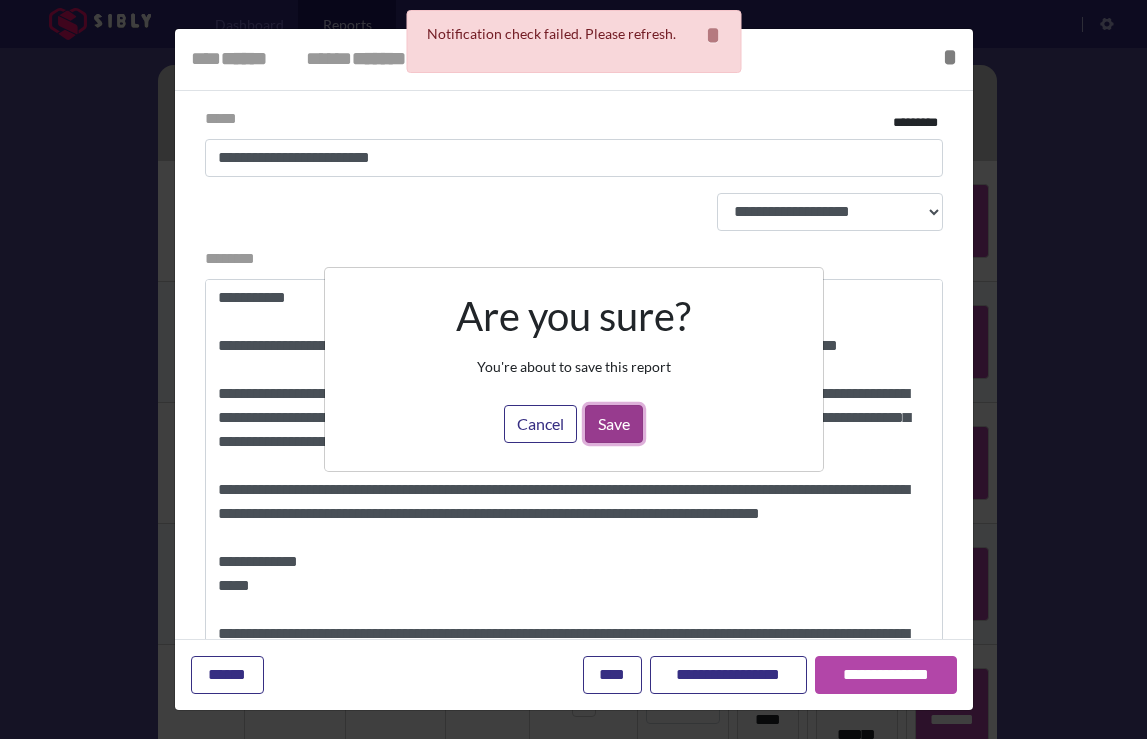 click on "Save" at bounding box center [614, 424] 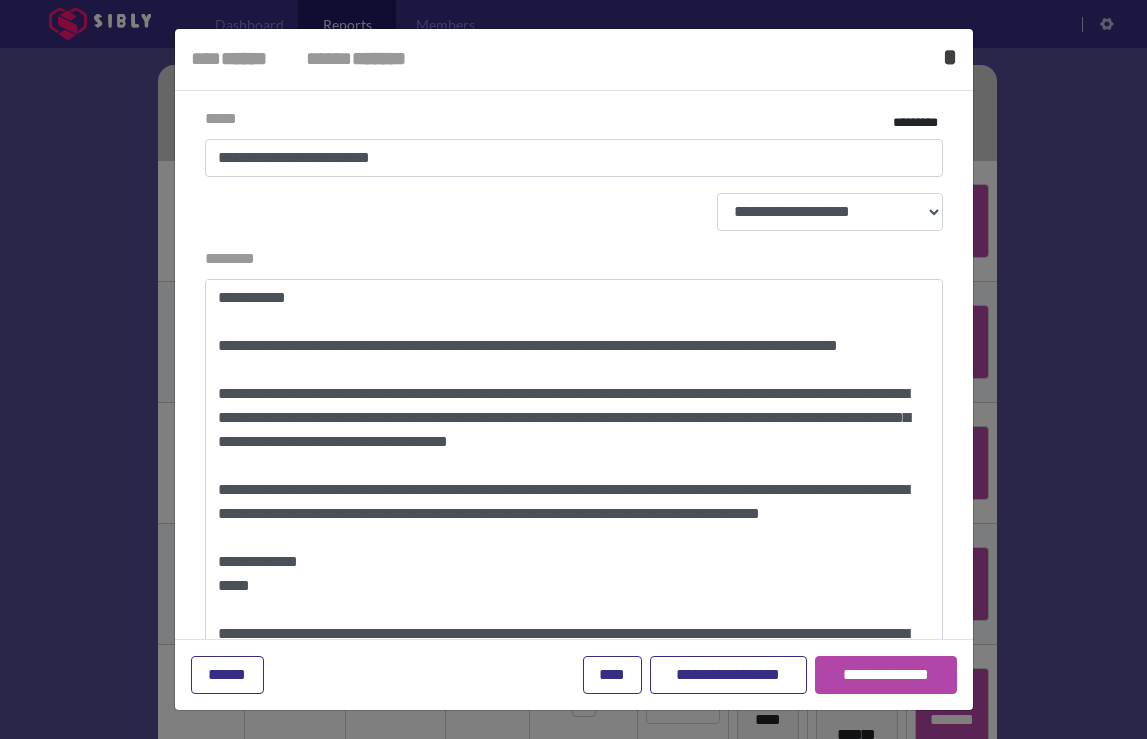 click on "*" at bounding box center [950, 57] 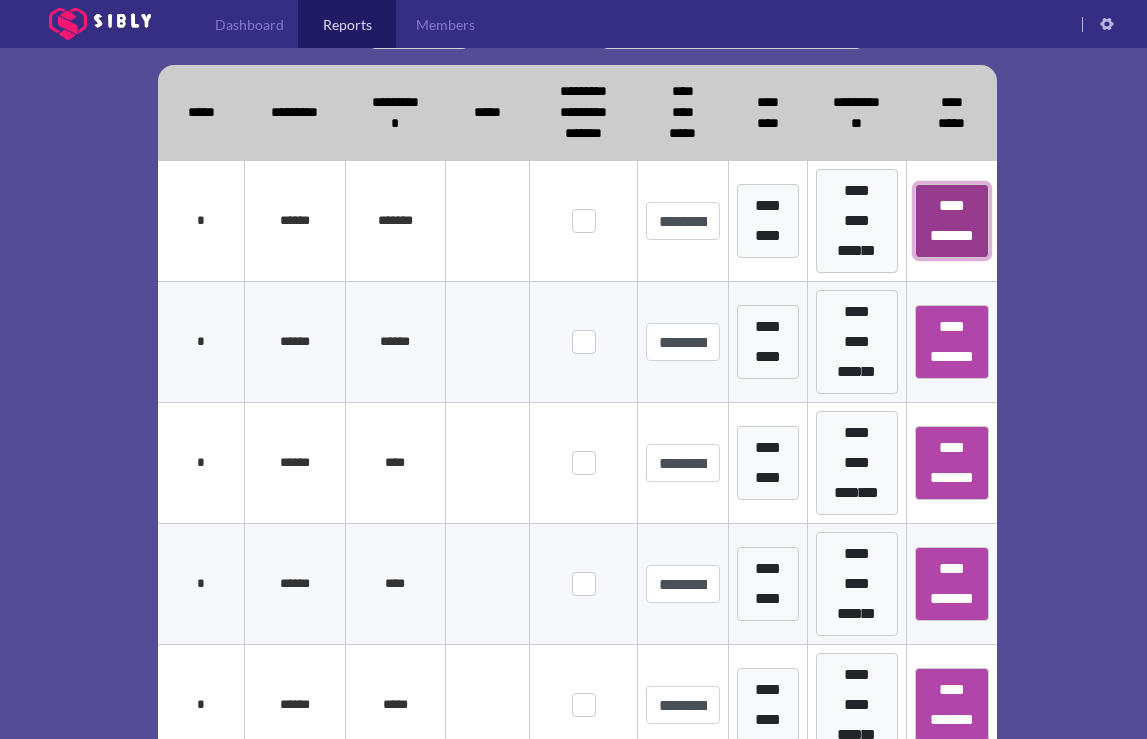 click on "**********" at bounding box center [952, 221] 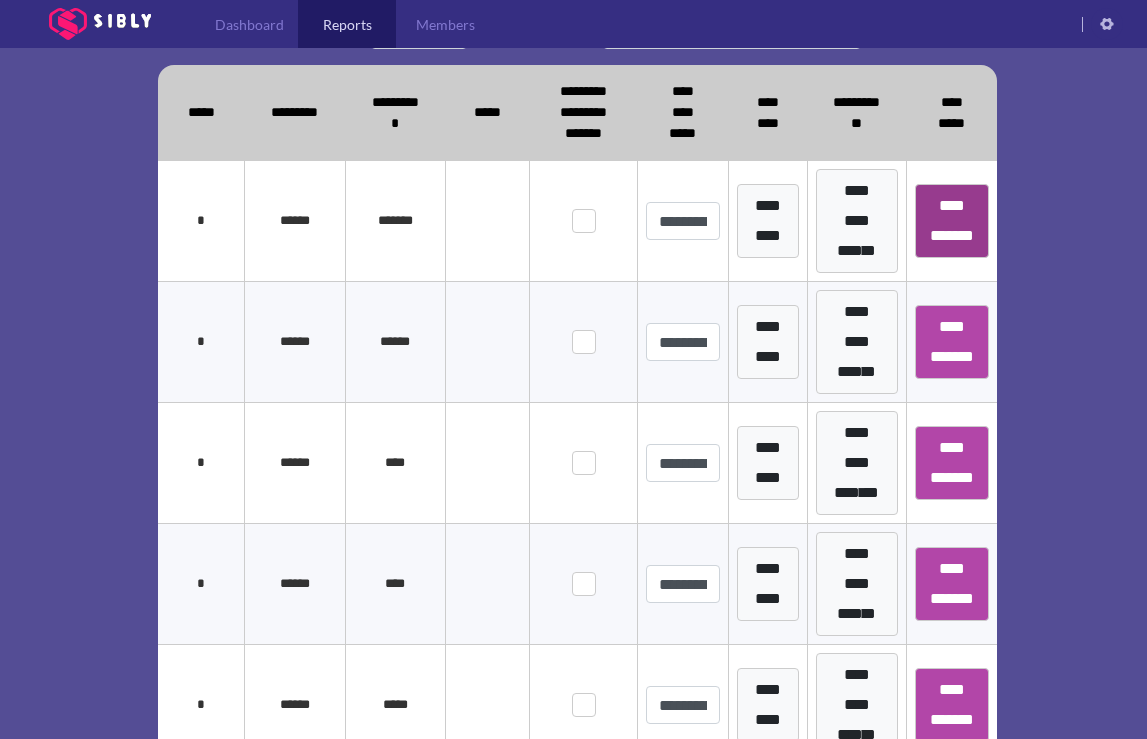 select on "*" 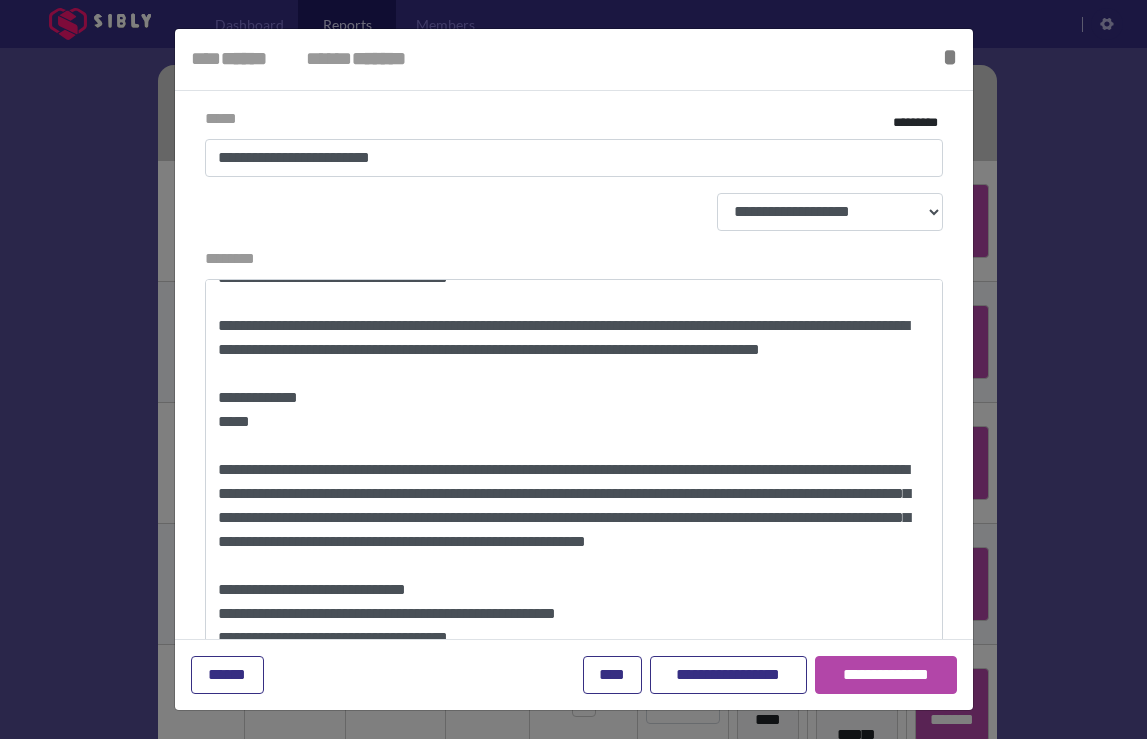 scroll, scrollTop: 240, scrollLeft: 0, axis: vertical 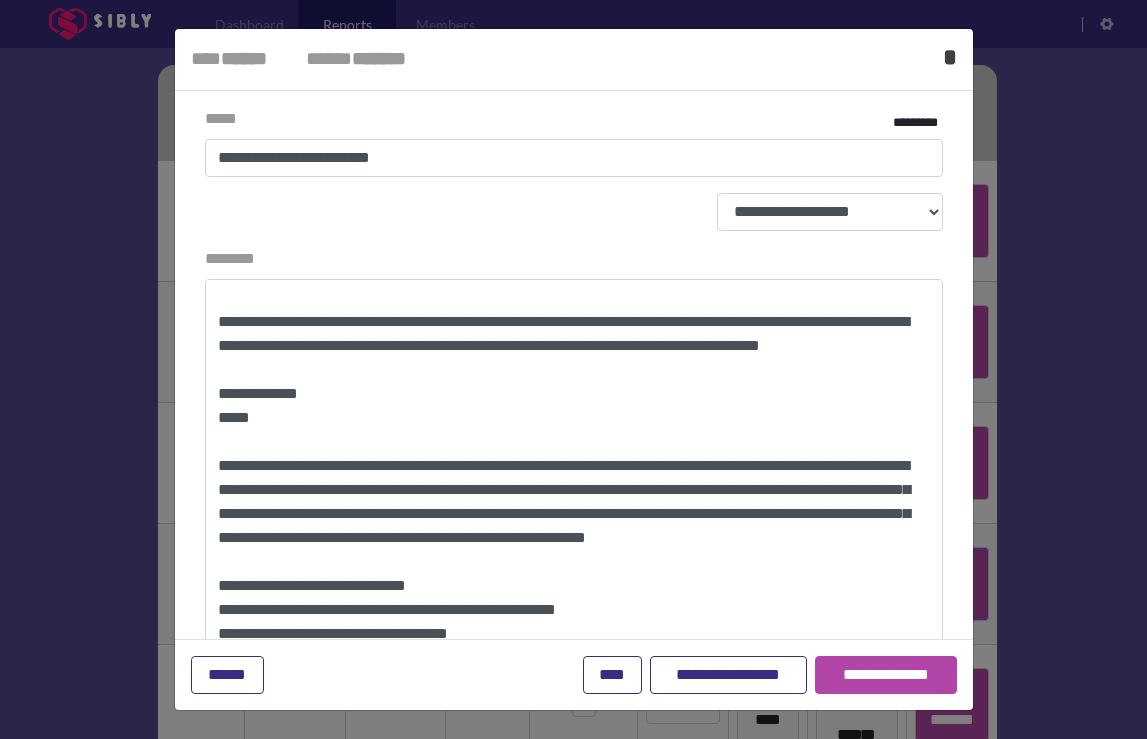 click on "*" at bounding box center [950, 57] 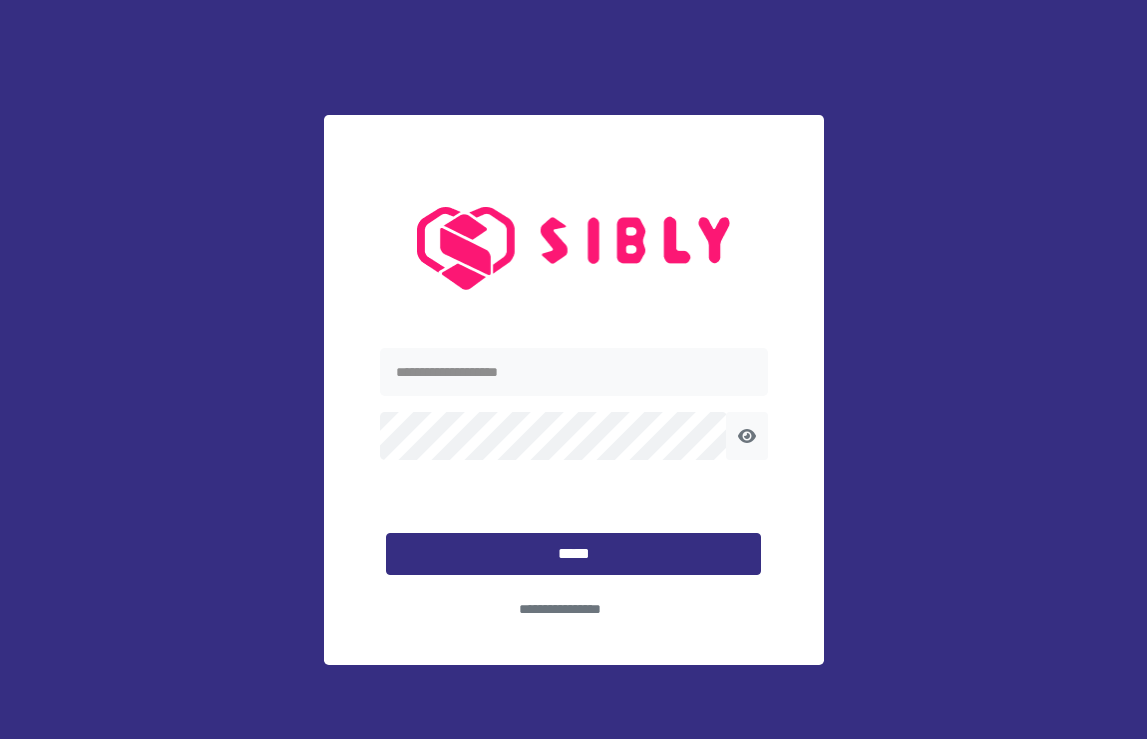 scroll, scrollTop: 0, scrollLeft: 0, axis: both 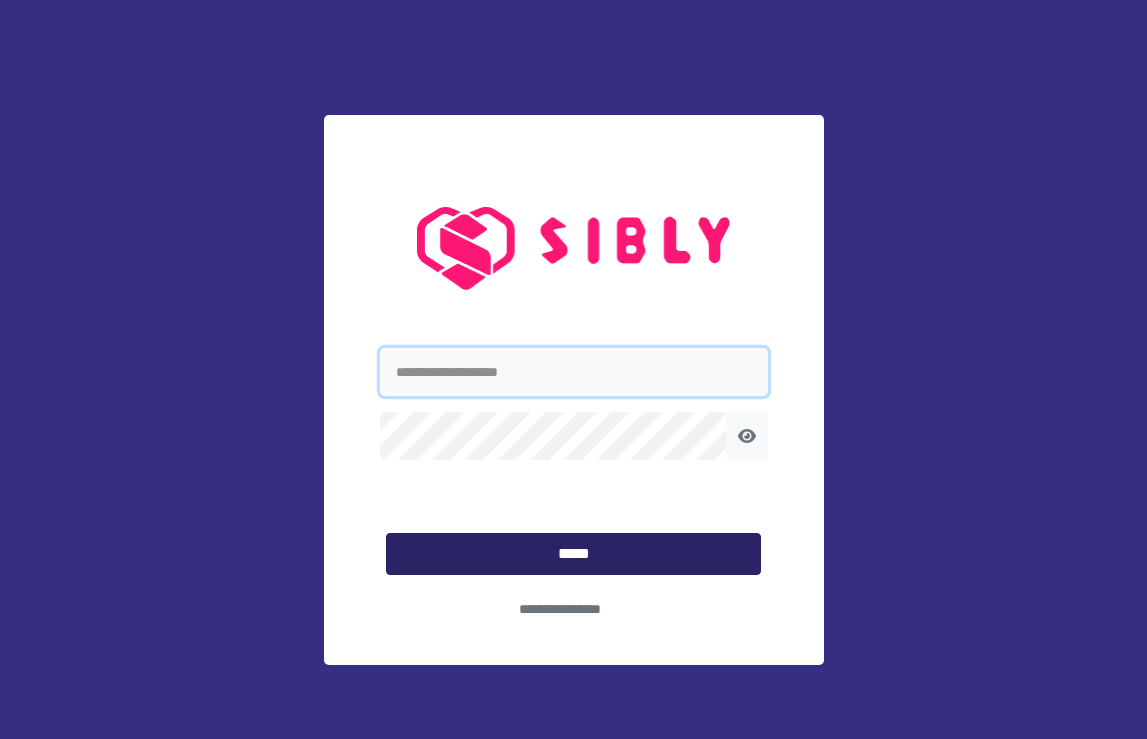 type on "**********" 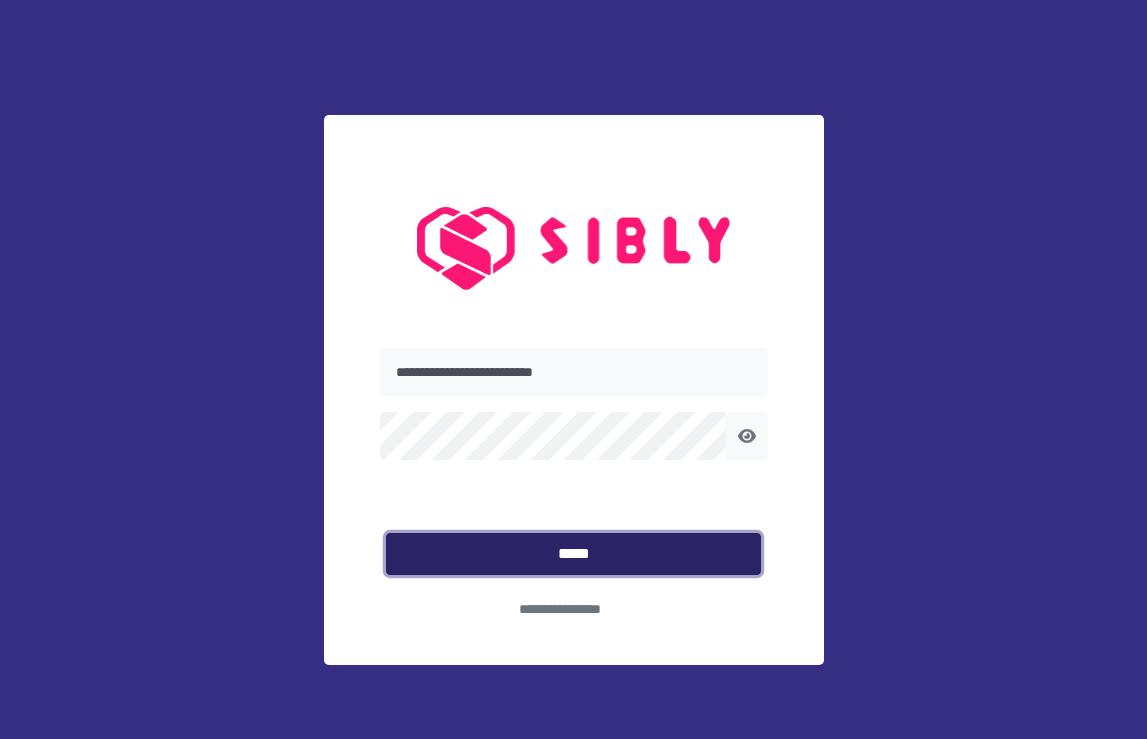 click on "*****" at bounding box center (573, 554) 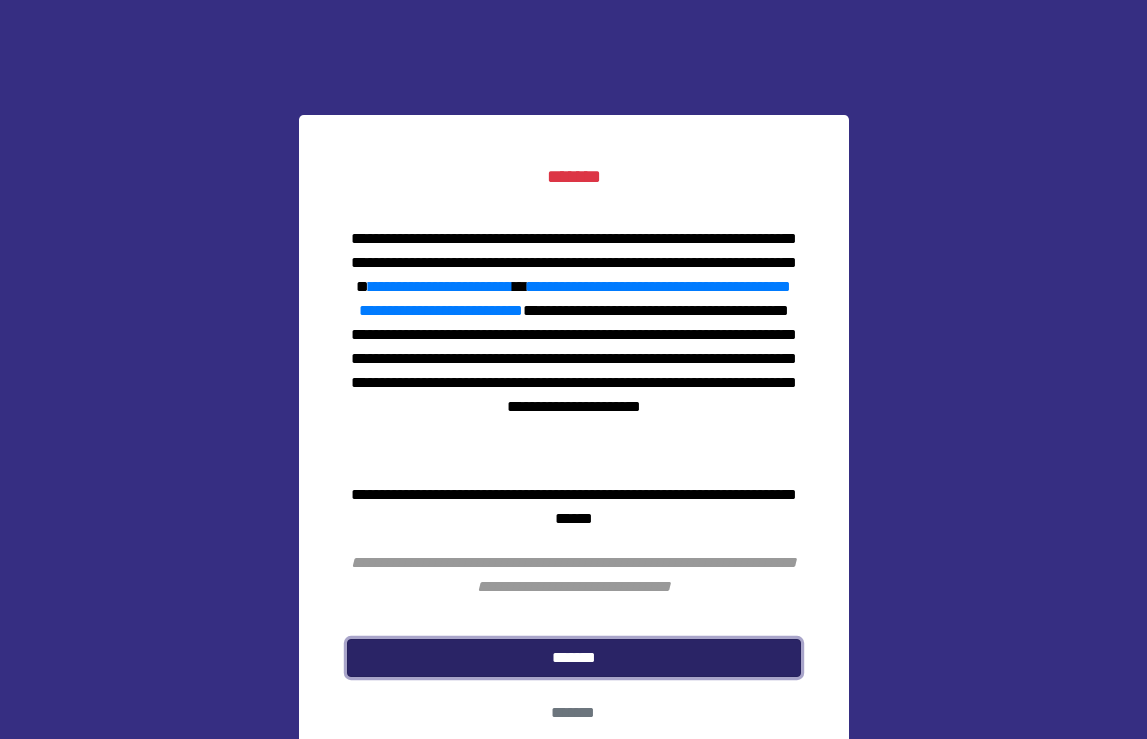 click on "*******" at bounding box center [574, 658] 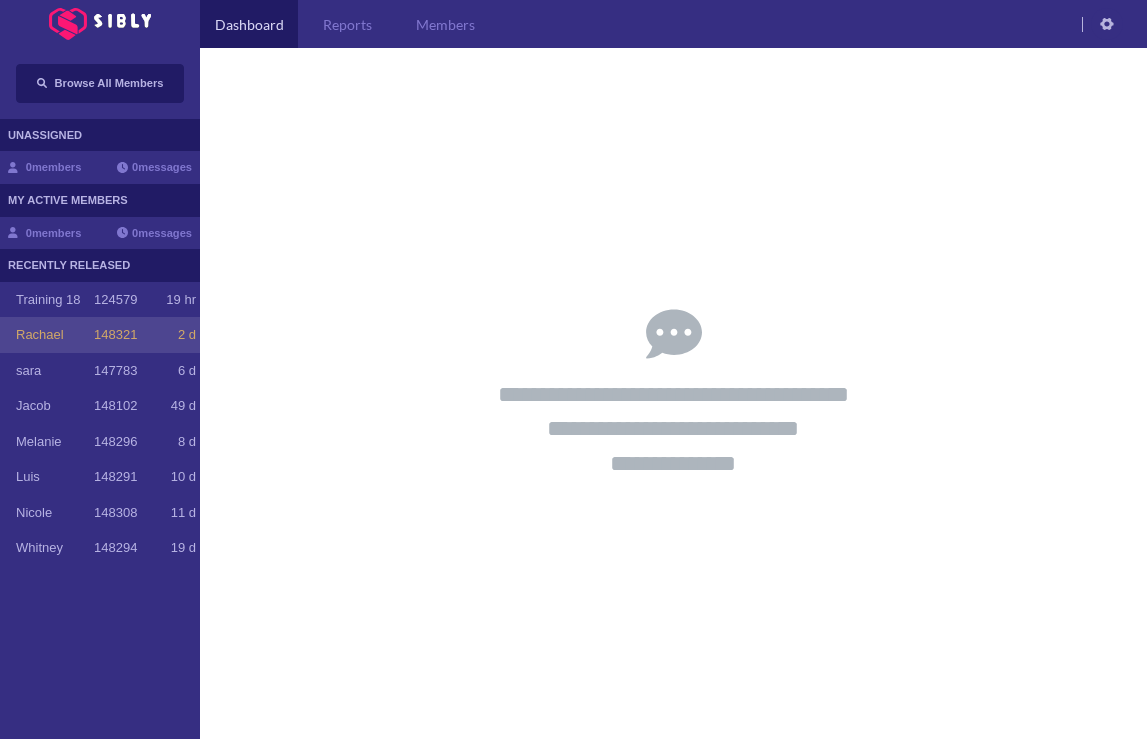 click on "[FIRST] 148321 2 d" at bounding box center [100, 335] 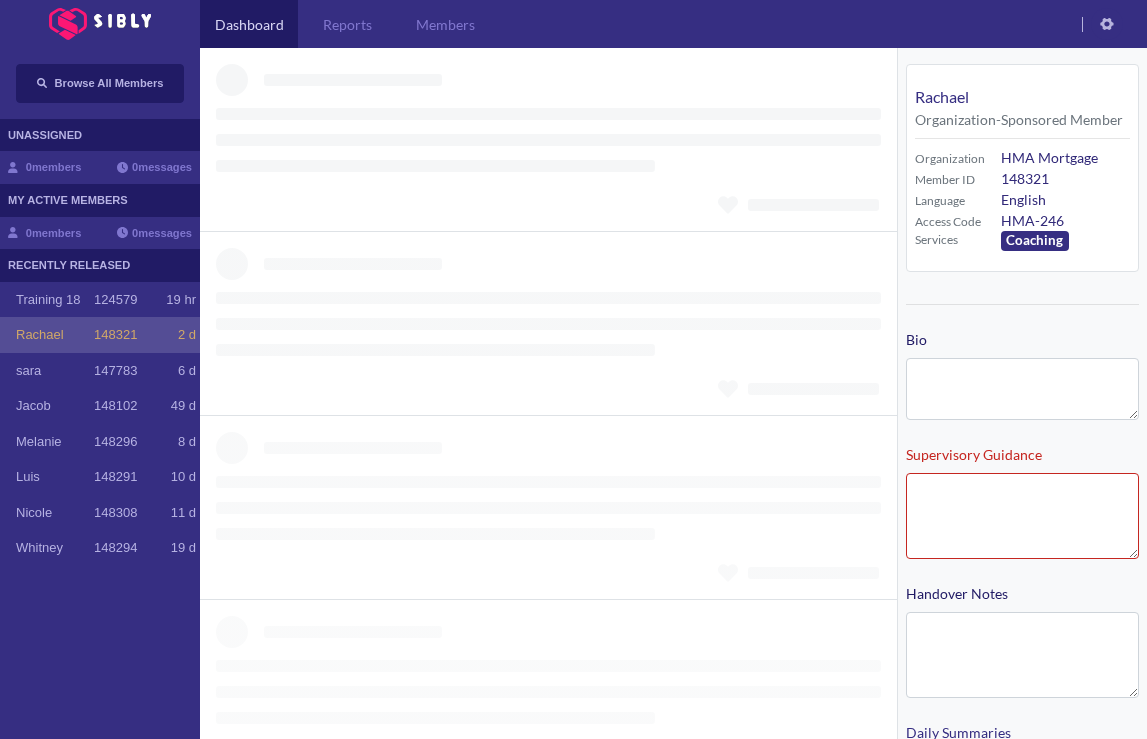 type on "**********" 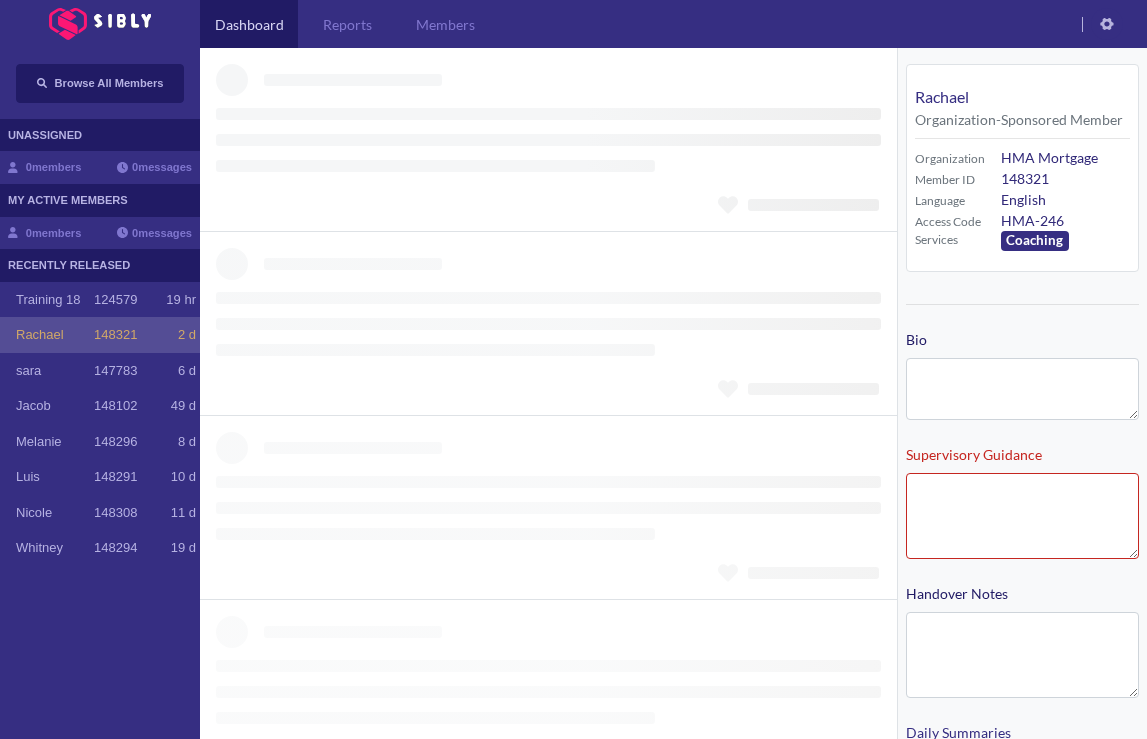 type on "**********" 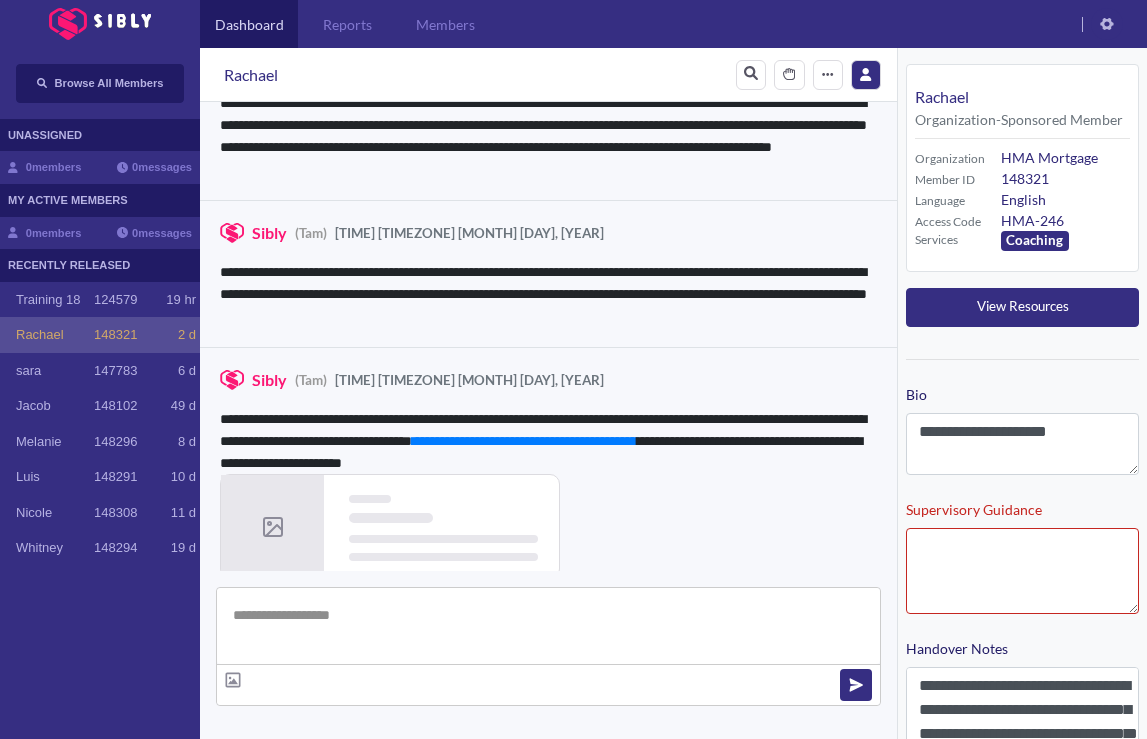 scroll, scrollTop: 1193, scrollLeft: 0, axis: vertical 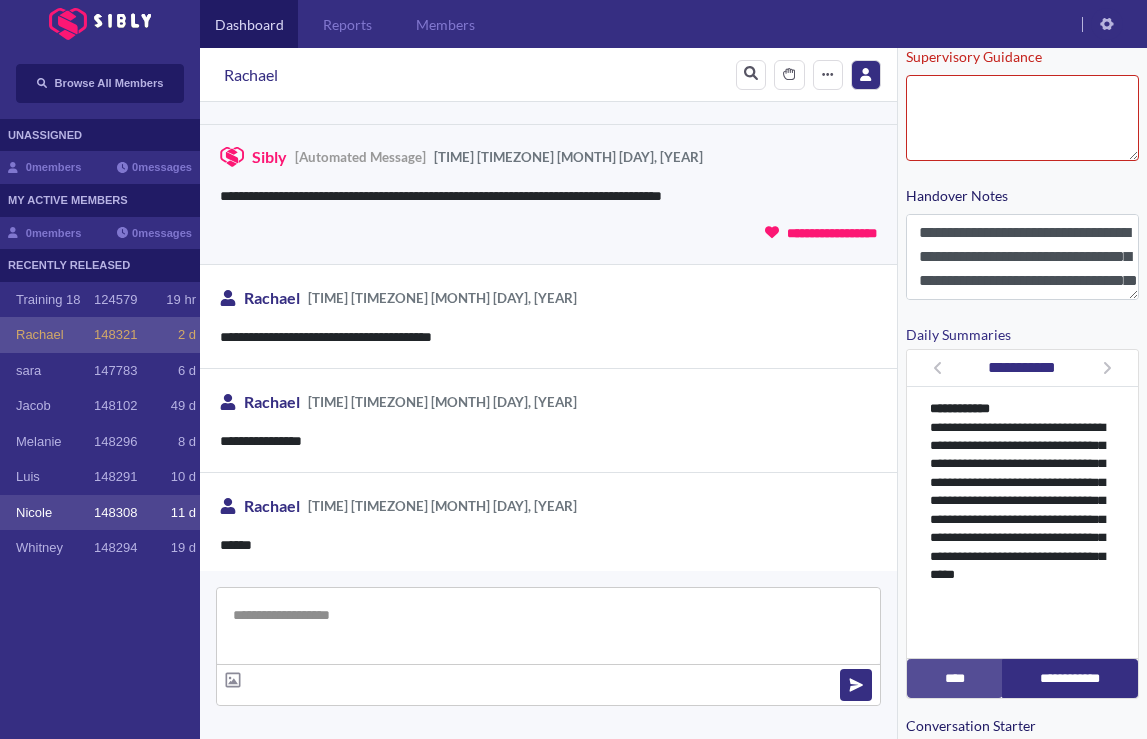 click on "Nicole" at bounding box center [55, 513] 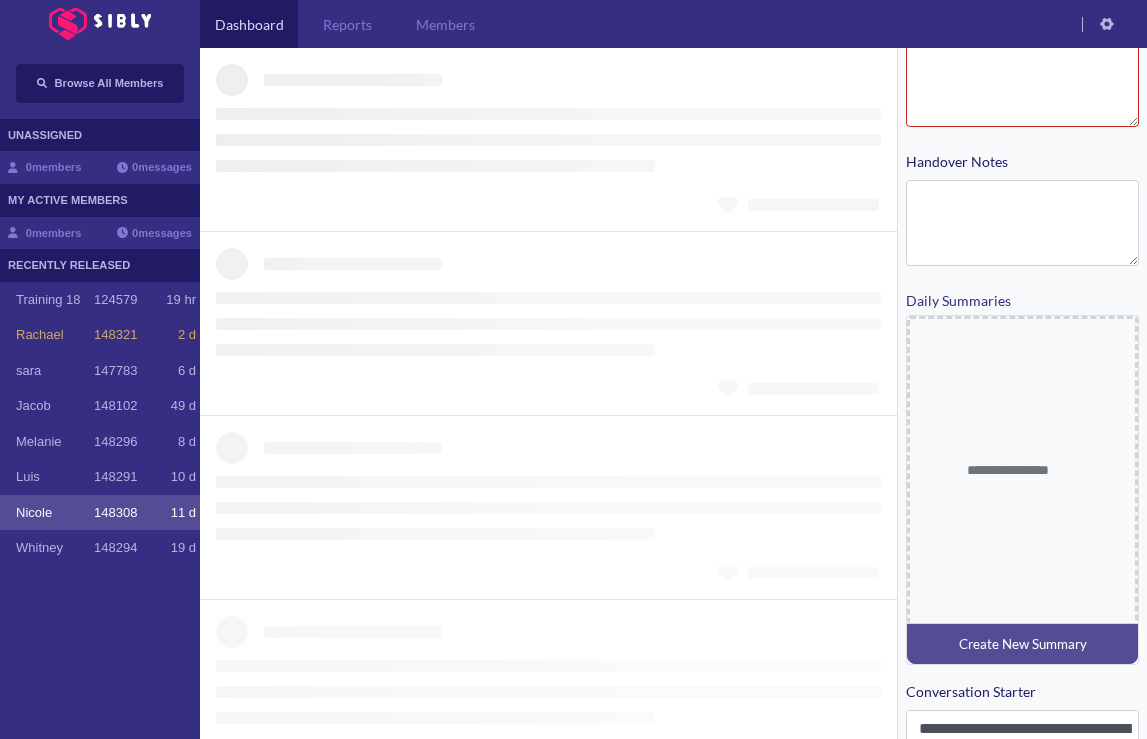 scroll, scrollTop: 420, scrollLeft: 0, axis: vertical 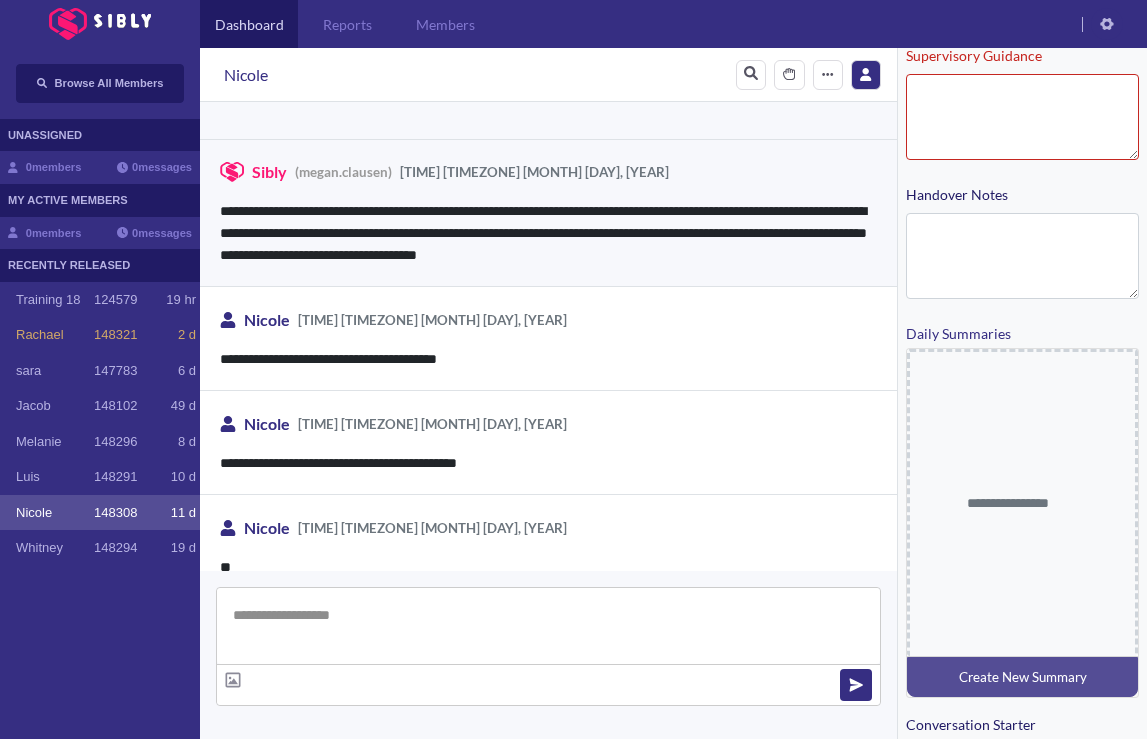 type on "**********" 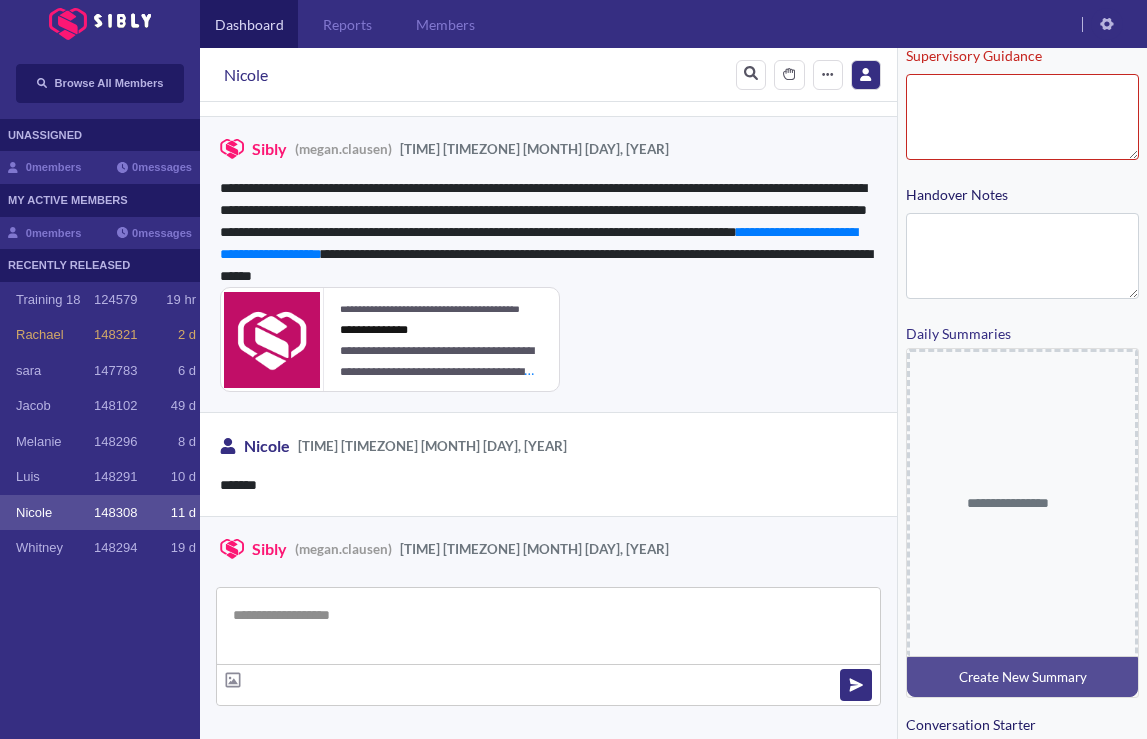 scroll, scrollTop: 474, scrollLeft: 0, axis: vertical 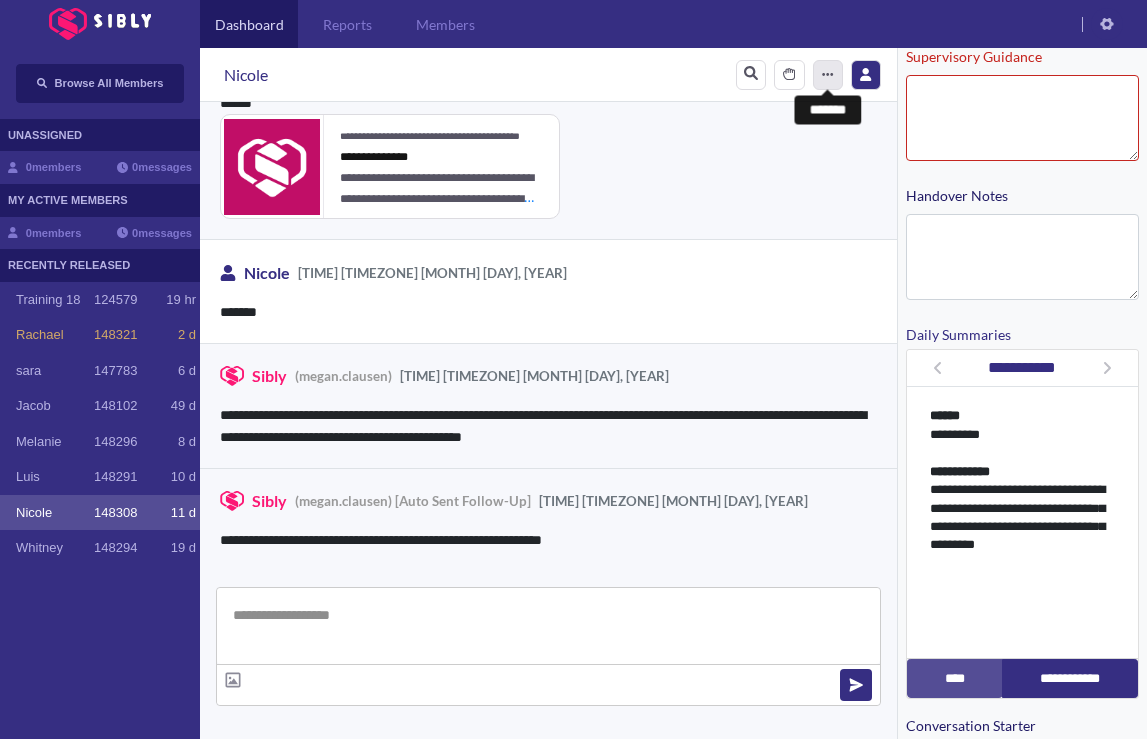 click on "*******" at bounding box center (828, 75) 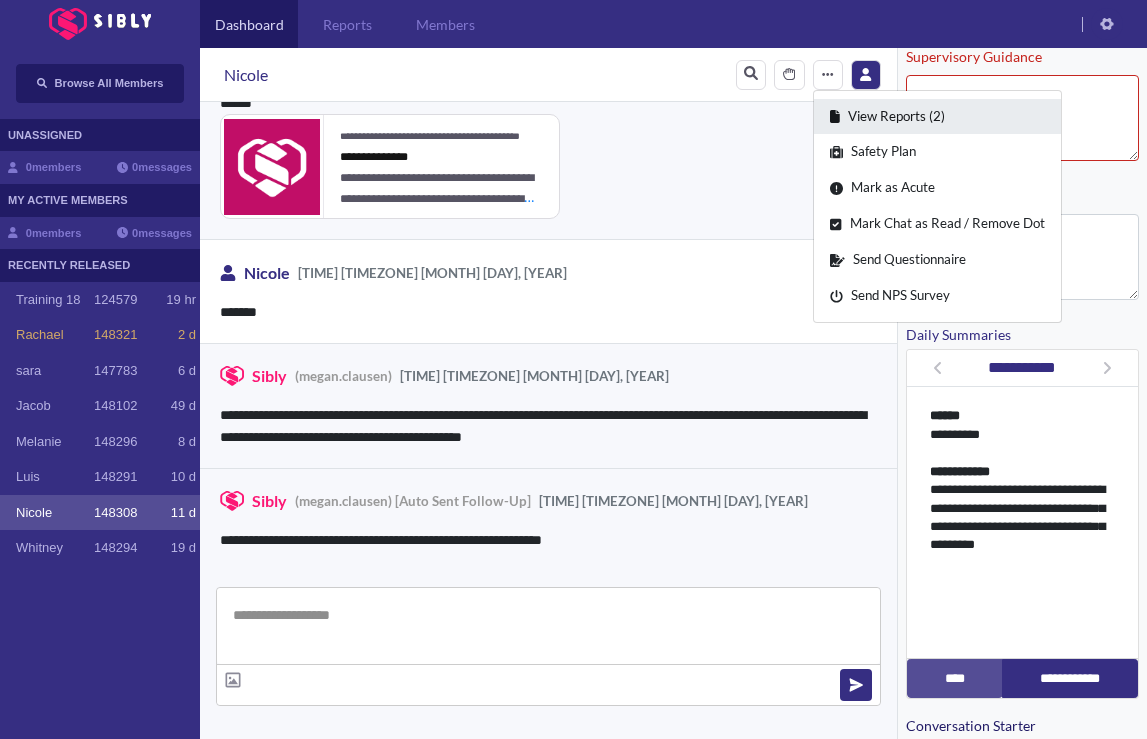 click on "View Reports (2)" at bounding box center (937, 117) 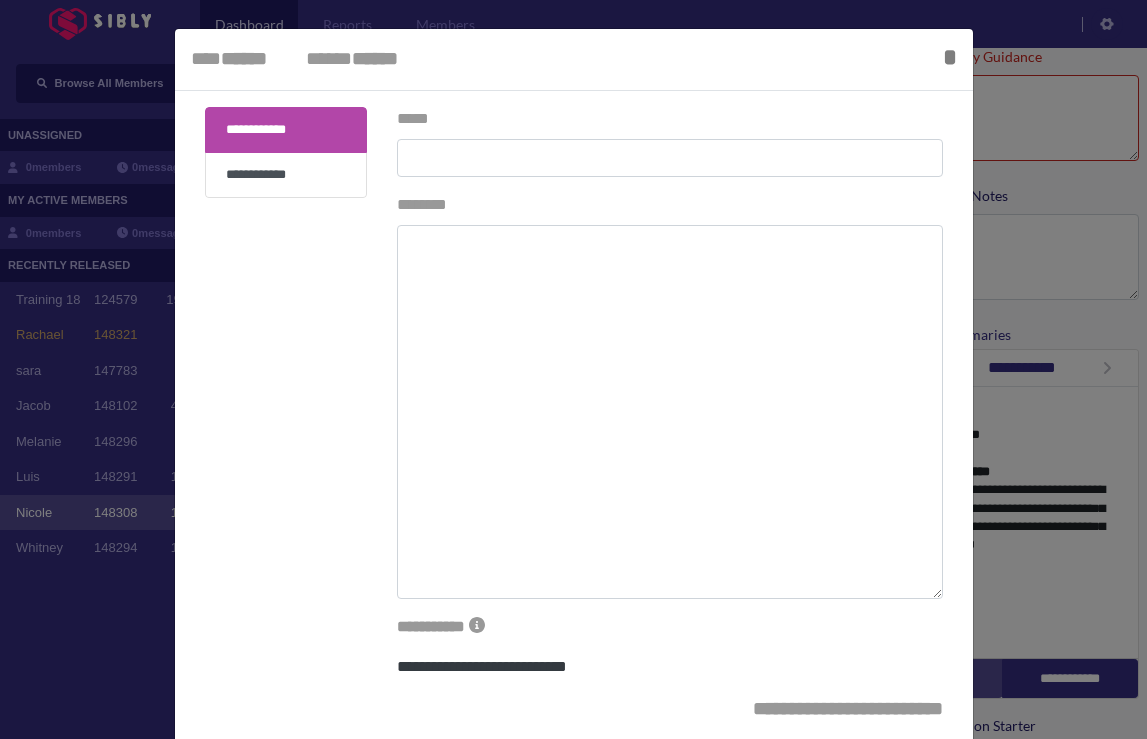 type on "**********" 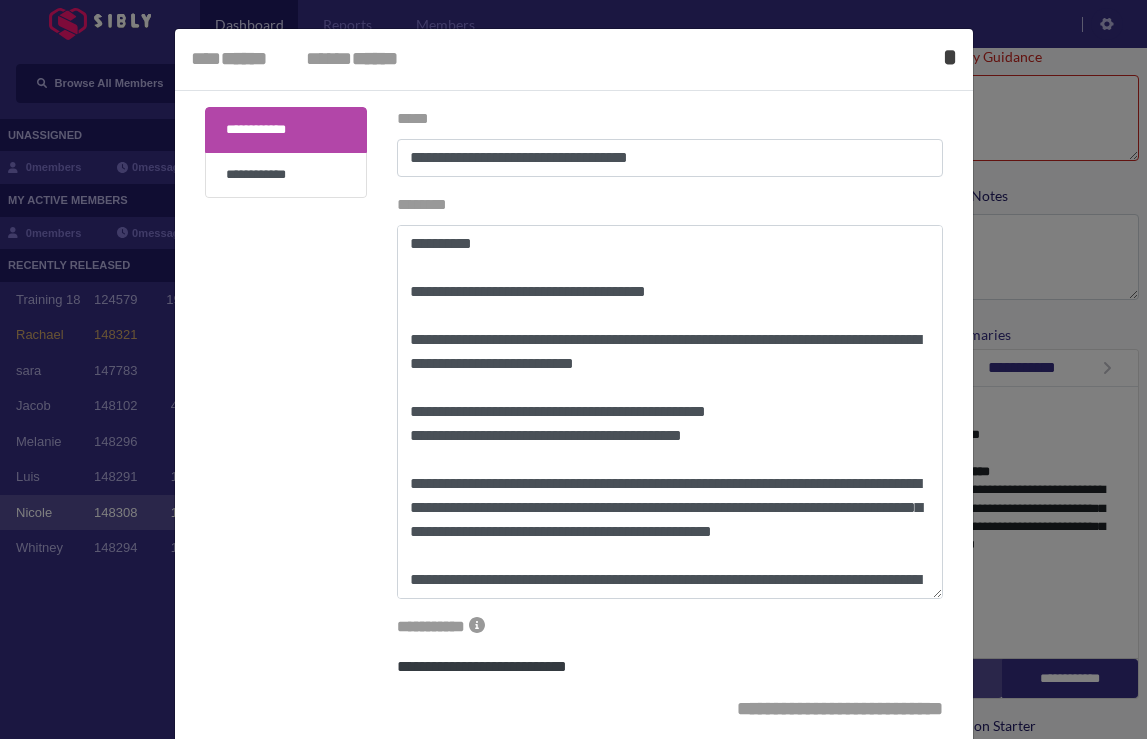click on "*" at bounding box center (950, 57) 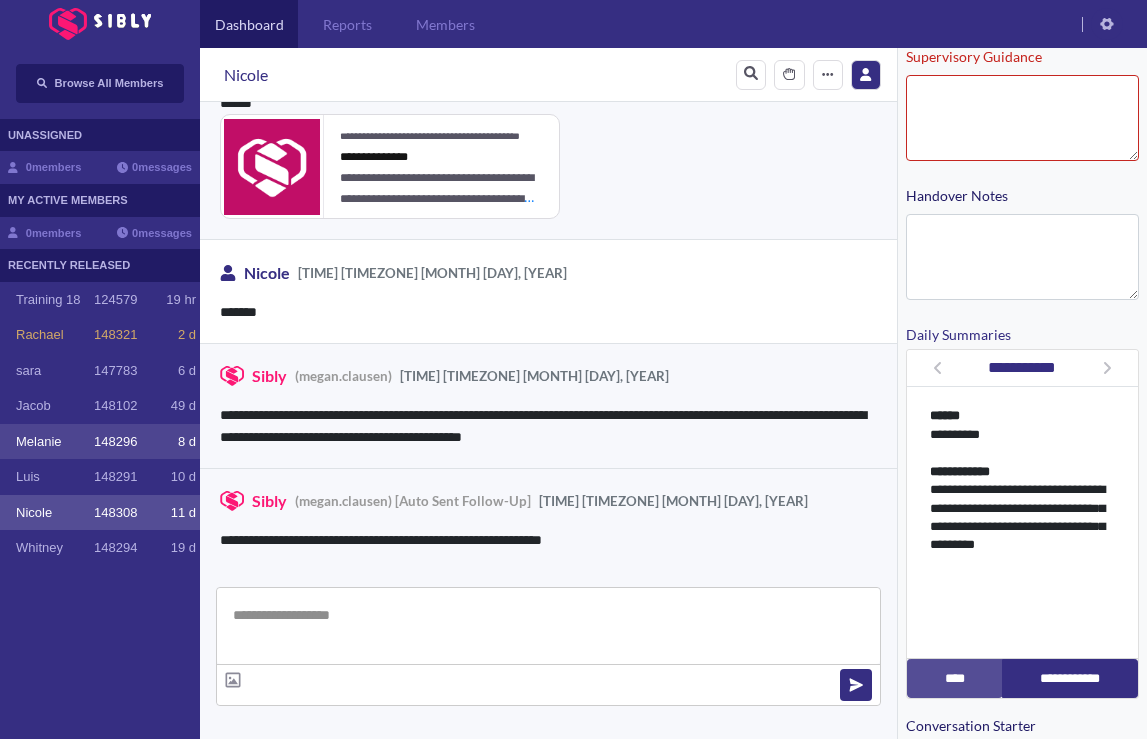 click on "Melanie" at bounding box center (55, 442) 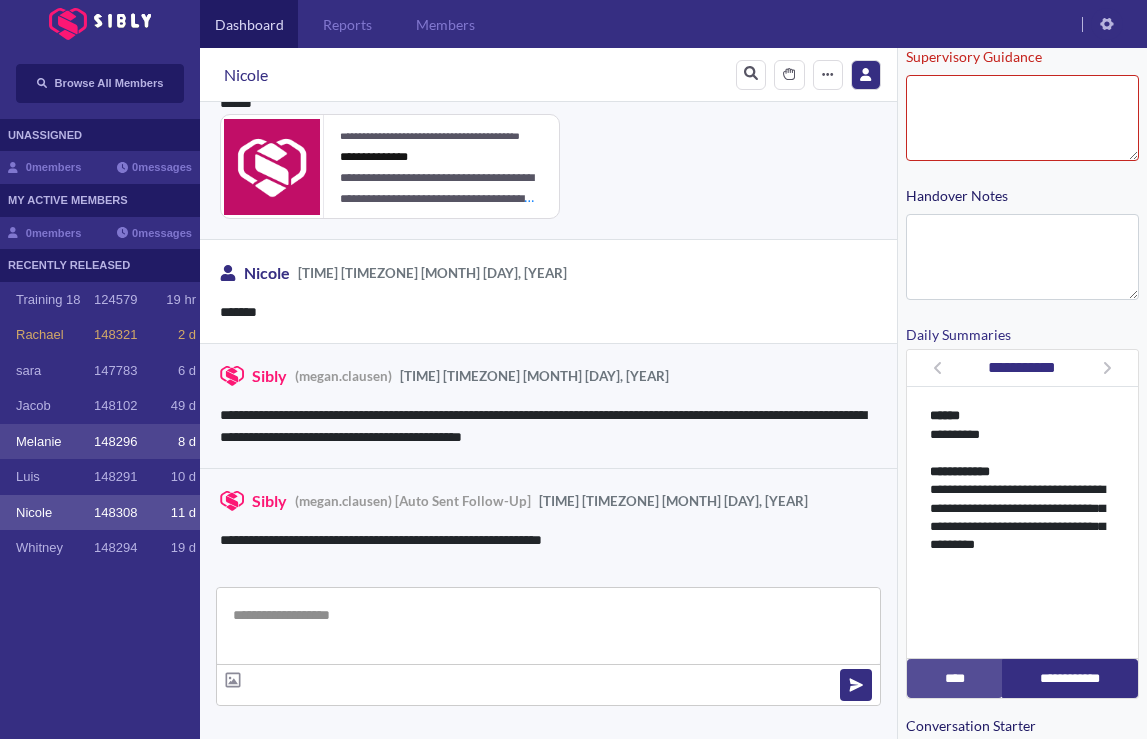 scroll, scrollTop: 399, scrollLeft: 0, axis: vertical 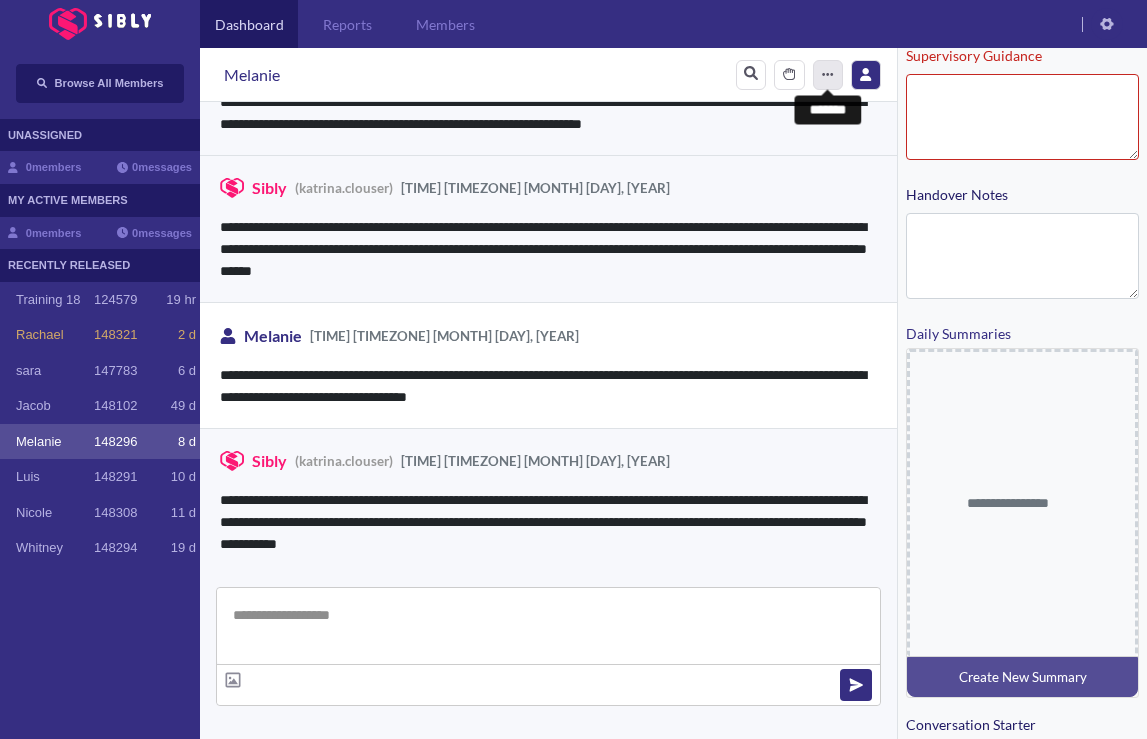 type on "**********" 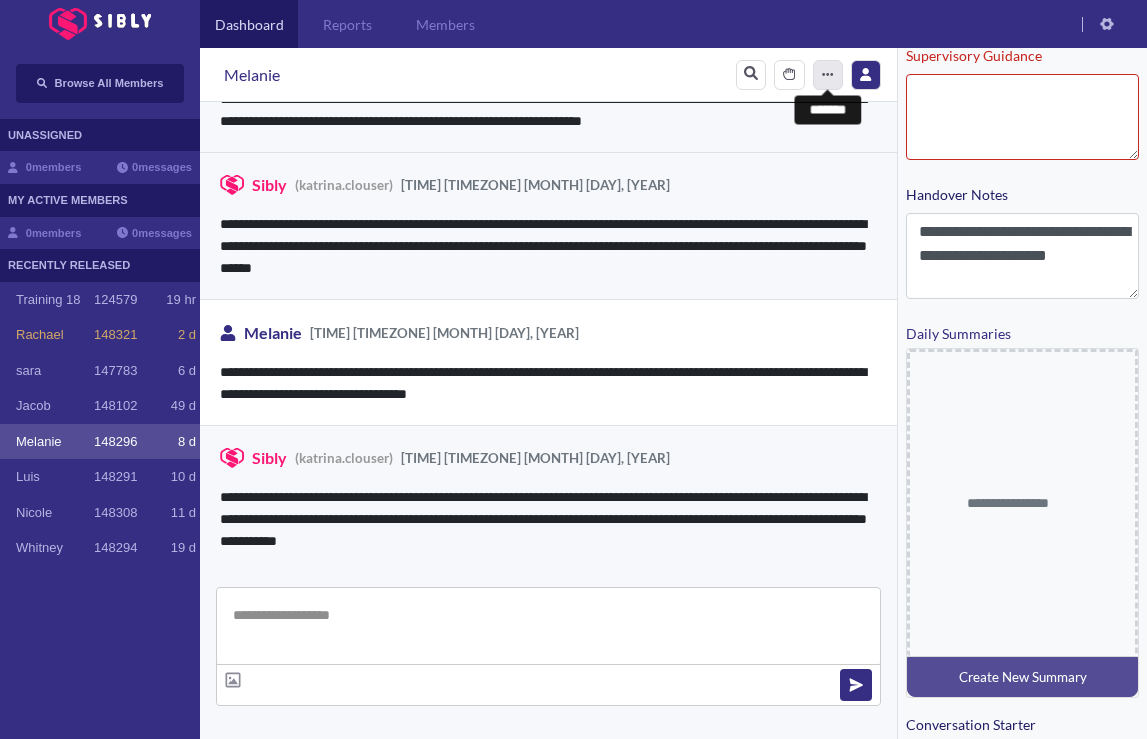 click on "*******" at bounding box center [828, 75] 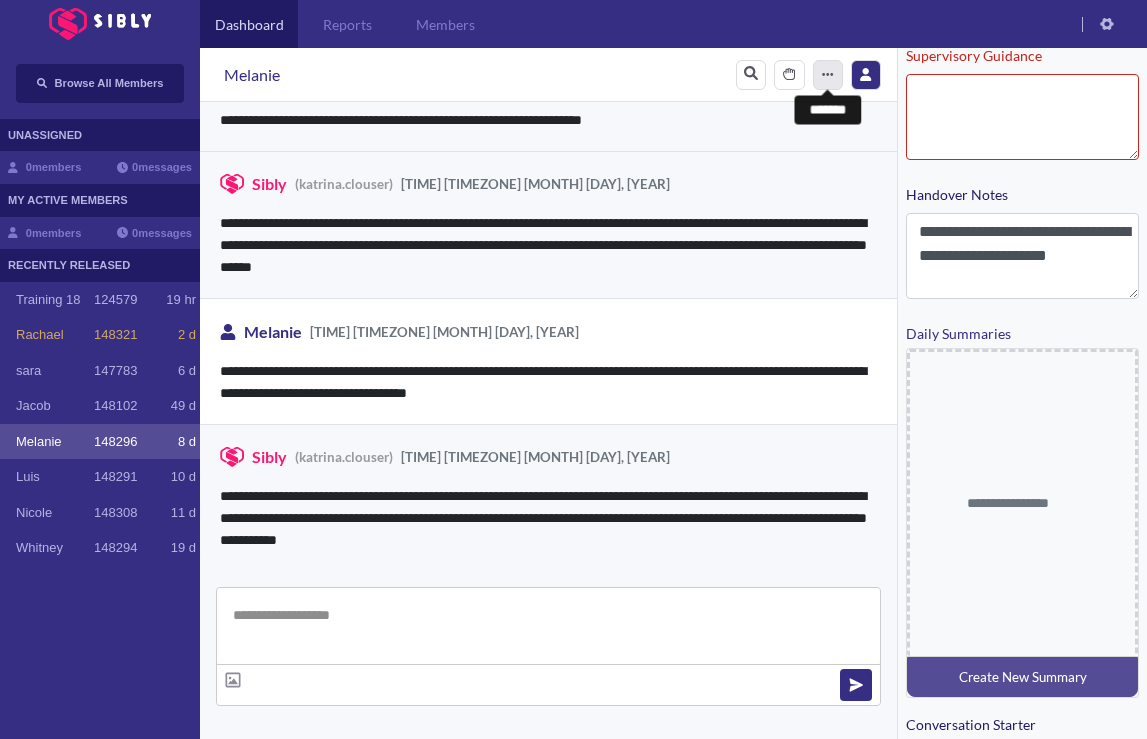 scroll, scrollTop: 453, scrollLeft: 0, axis: vertical 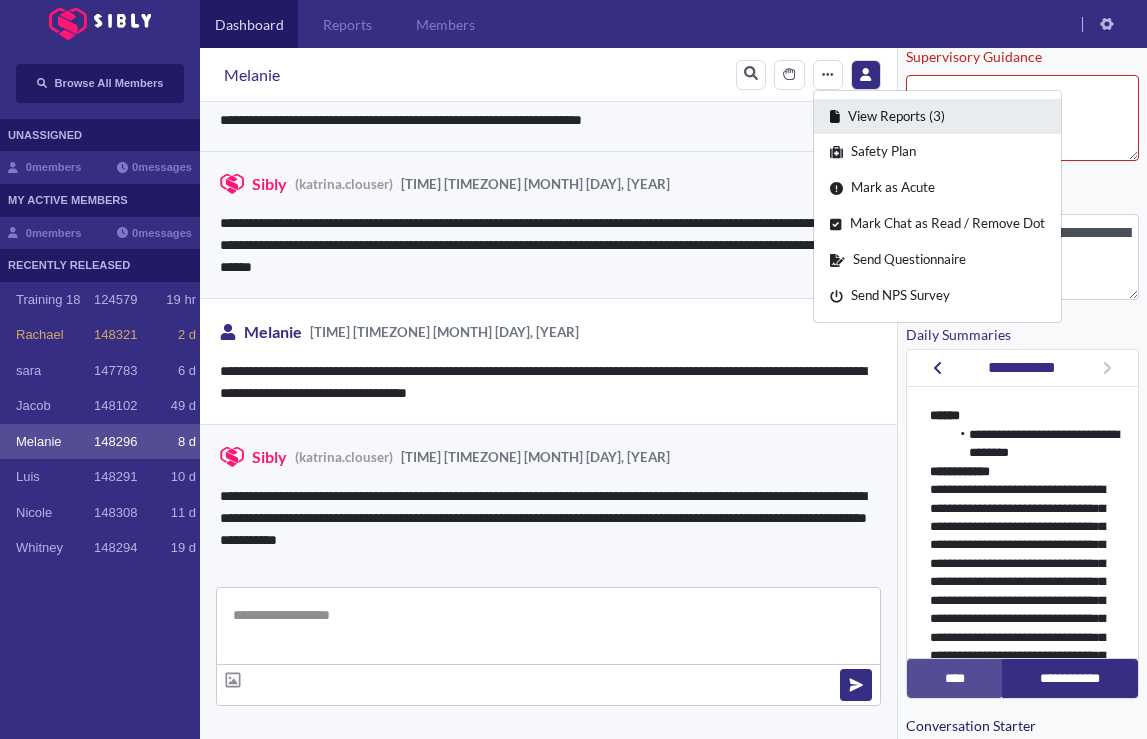 click on "View Reports (3)" at bounding box center (937, 117) 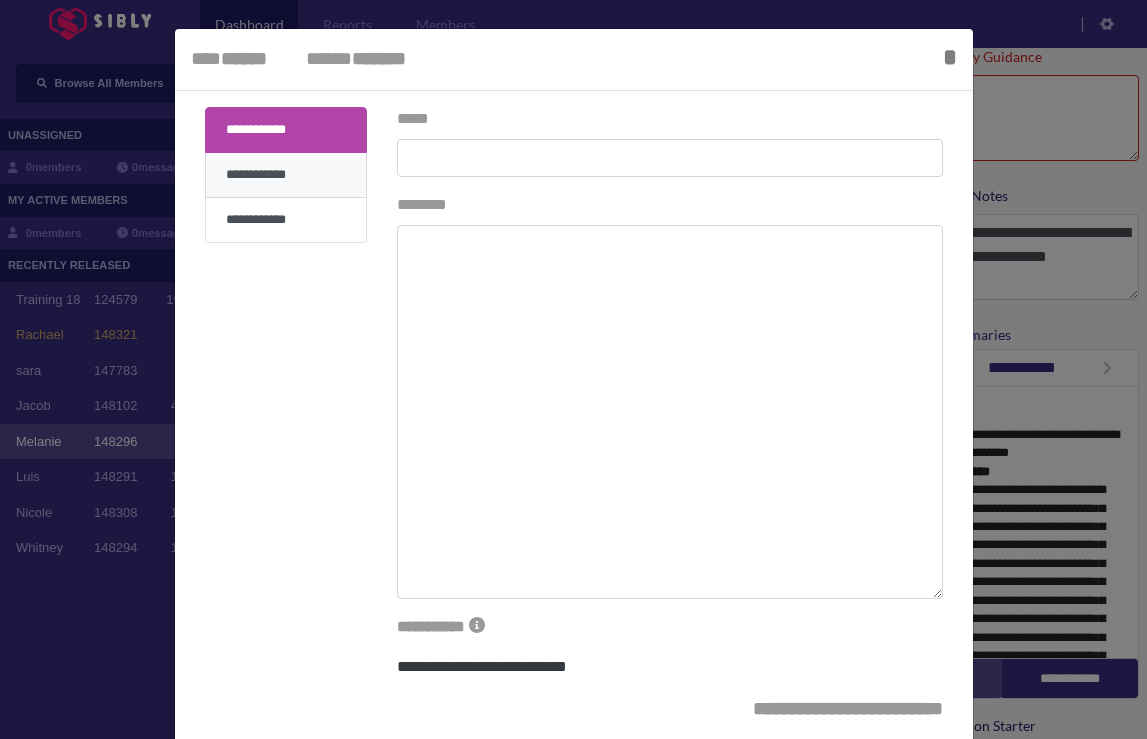 click on "**********" at bounding box center (286, 175) 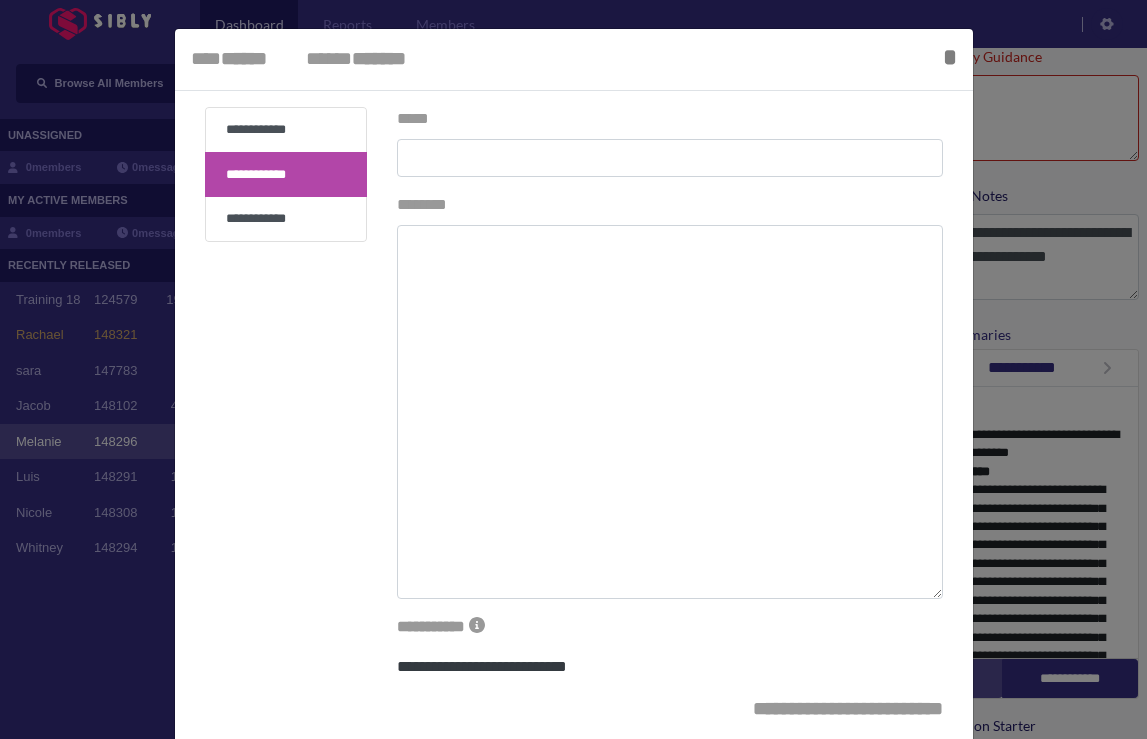 type on "**********" 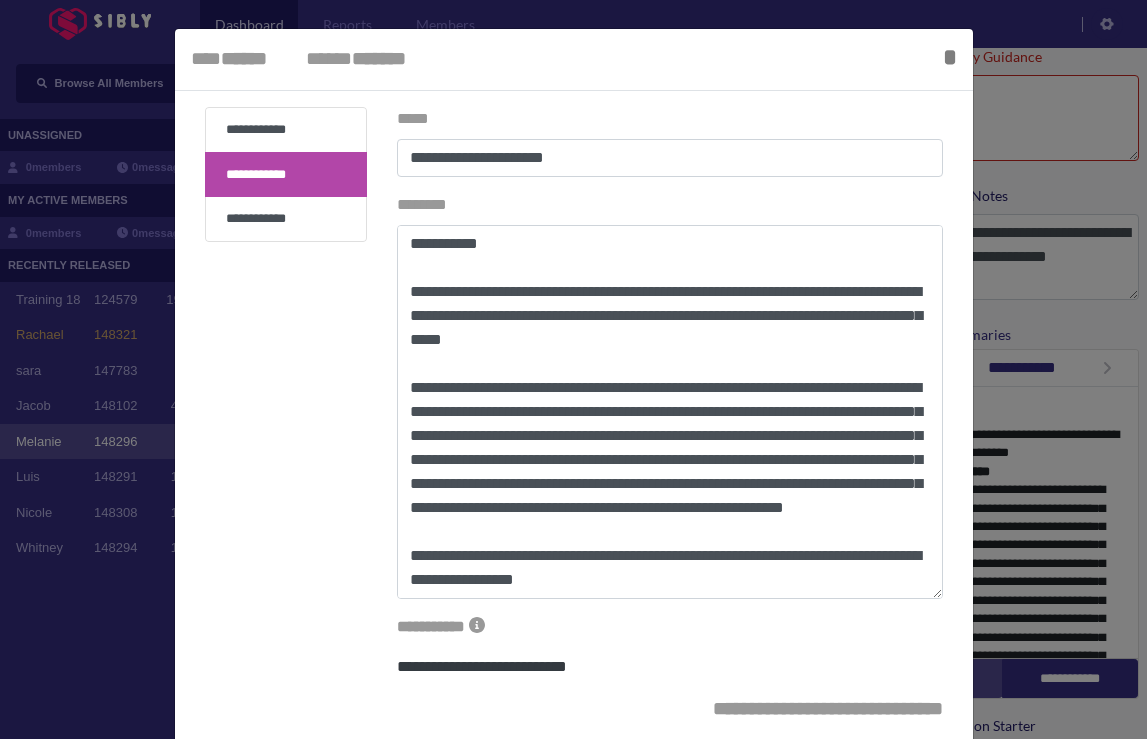 click on "**********" at bounding box center [286, 174] 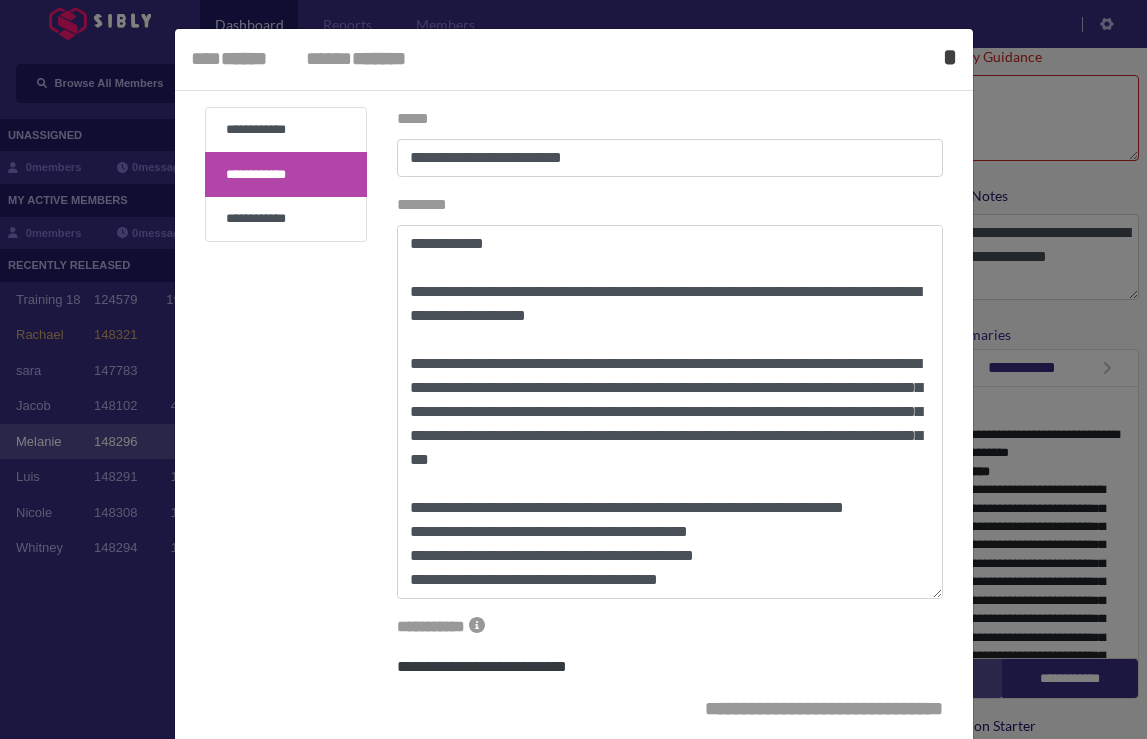 click on "*" at bounding box center (950, 57) 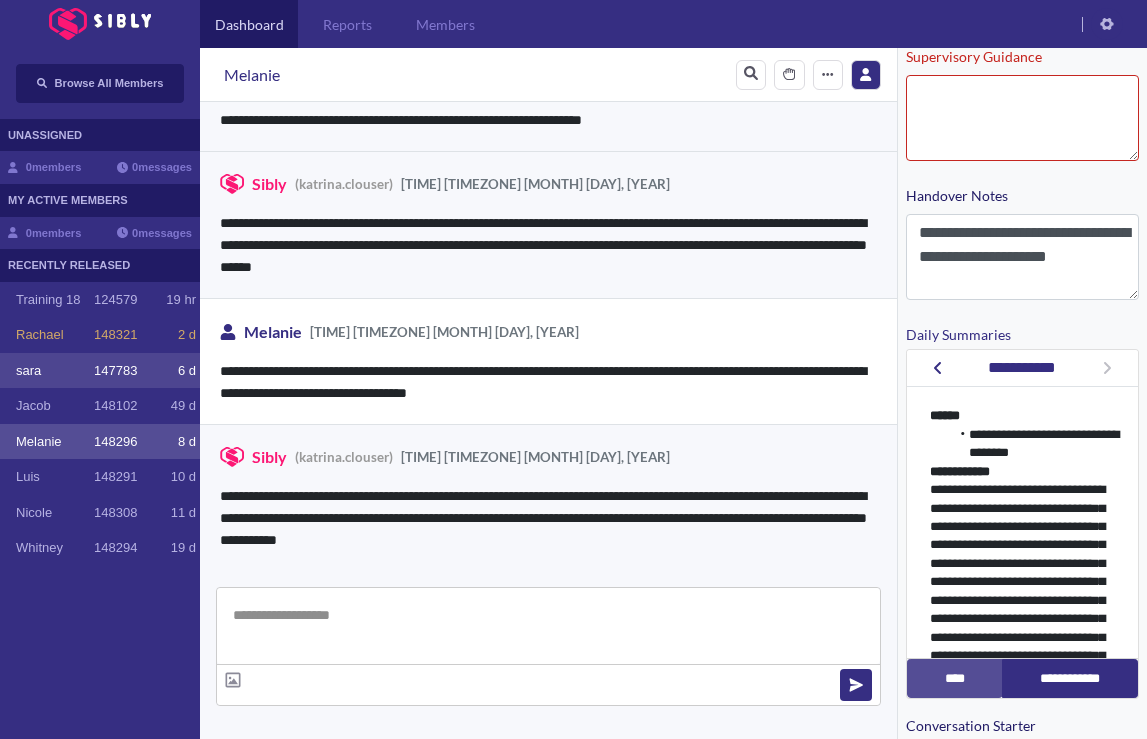 click on "147783" at bounding box center [115, 371] 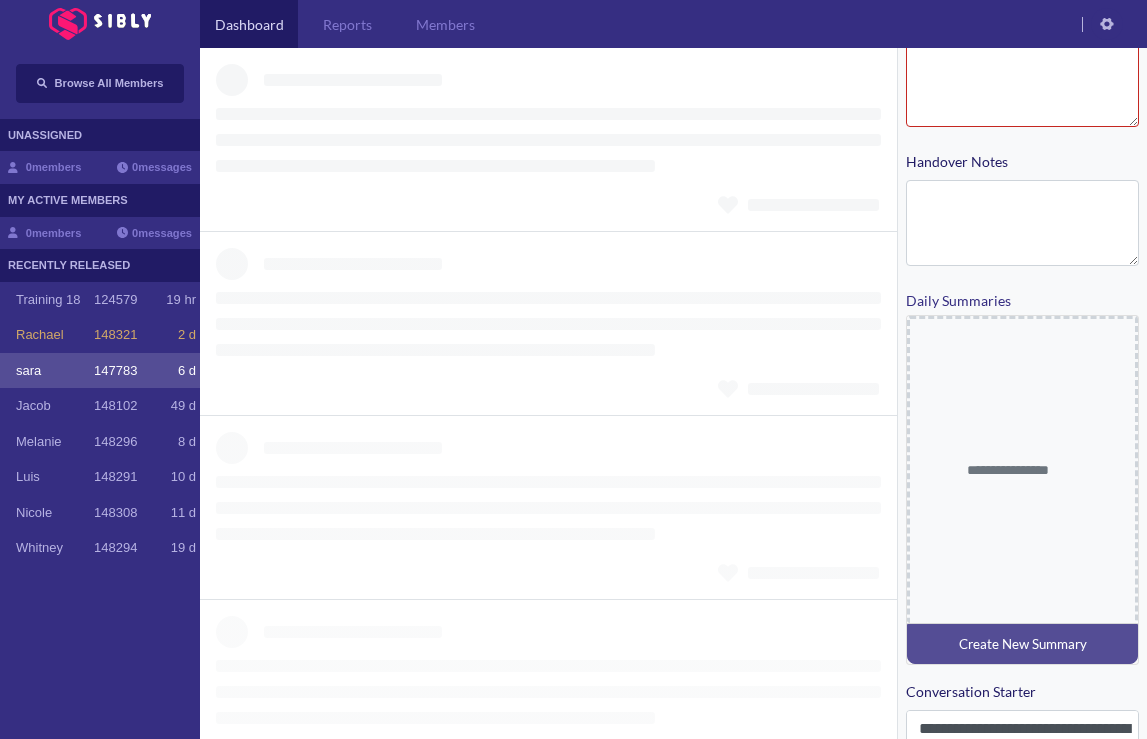 scroll, scrollTop: 420, scrollLeft: 0, axis: vertical 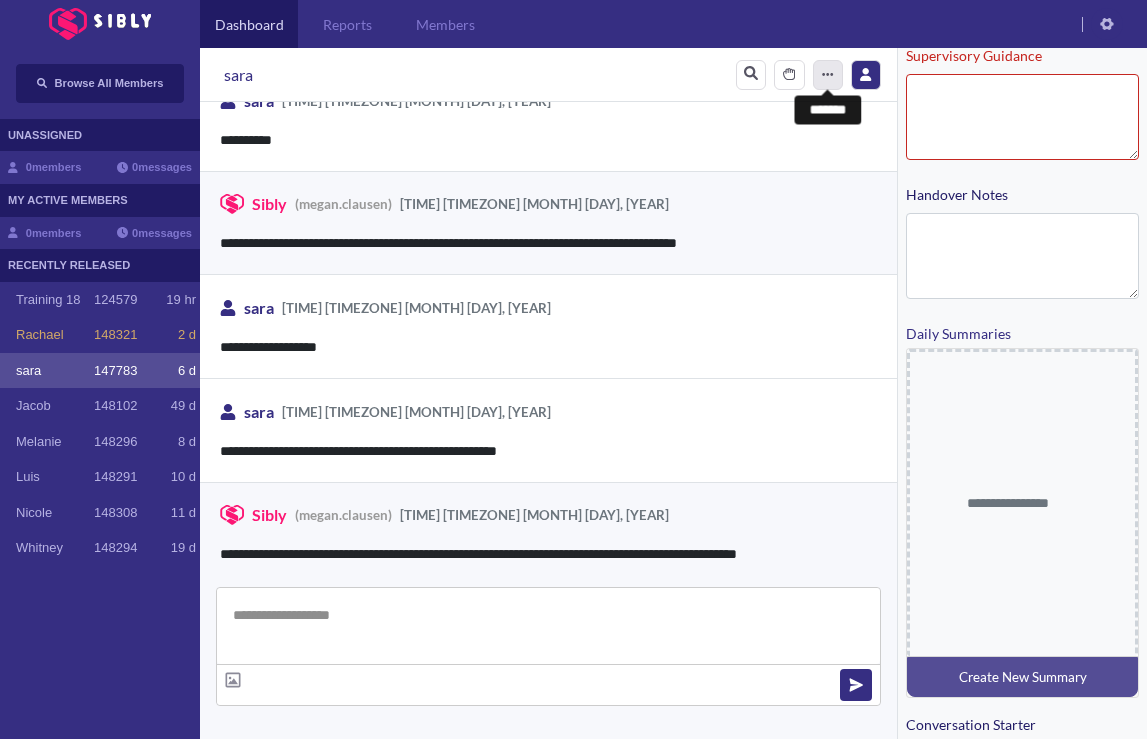 click on "*******" at bounding box center (828, 75) 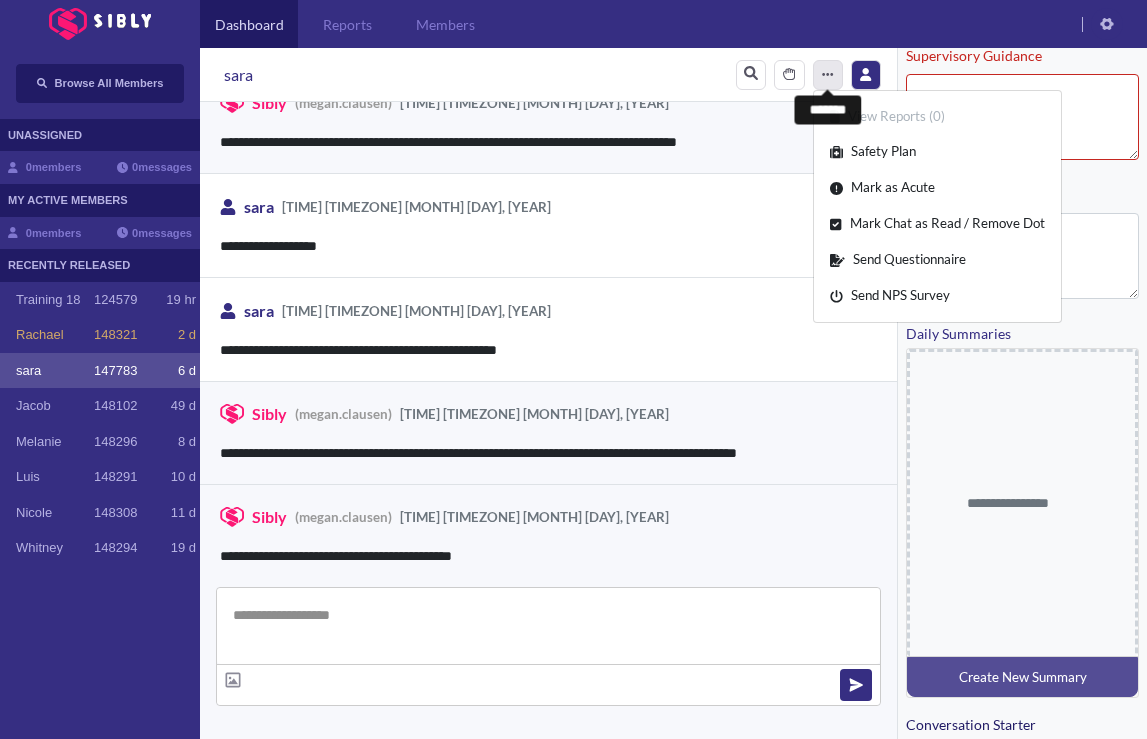 type on "**********" 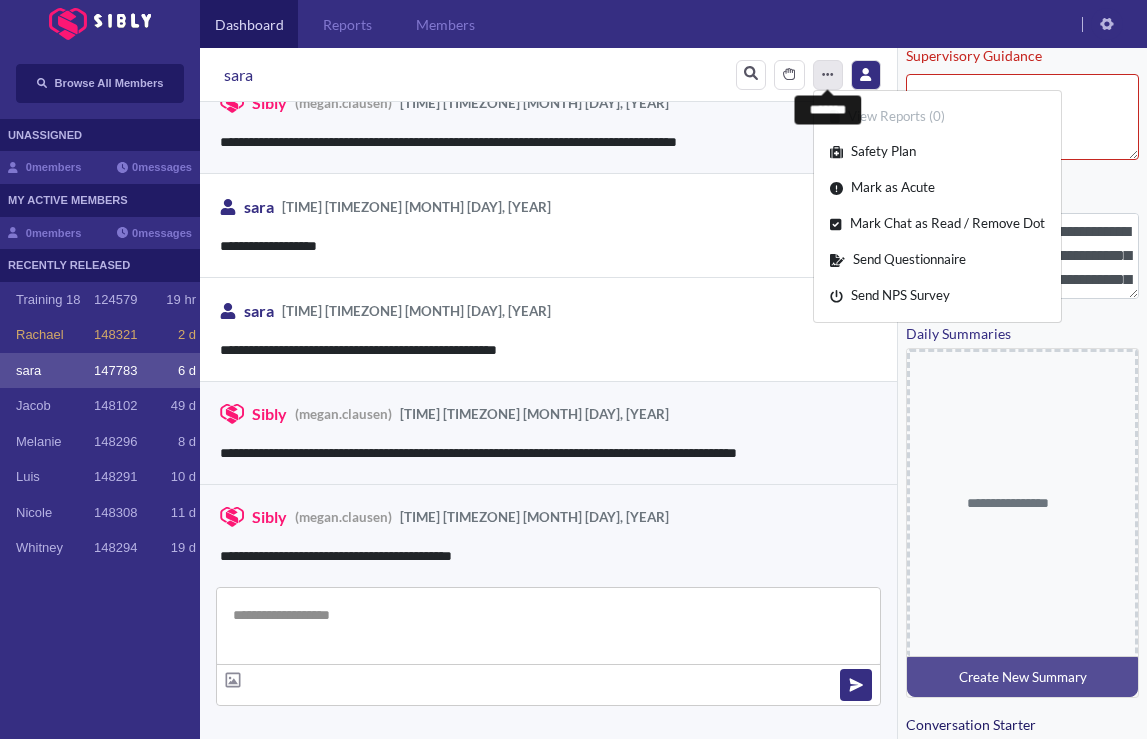 scroll, scrollTop: 2992, scrollLeft: 0, axis: vertical 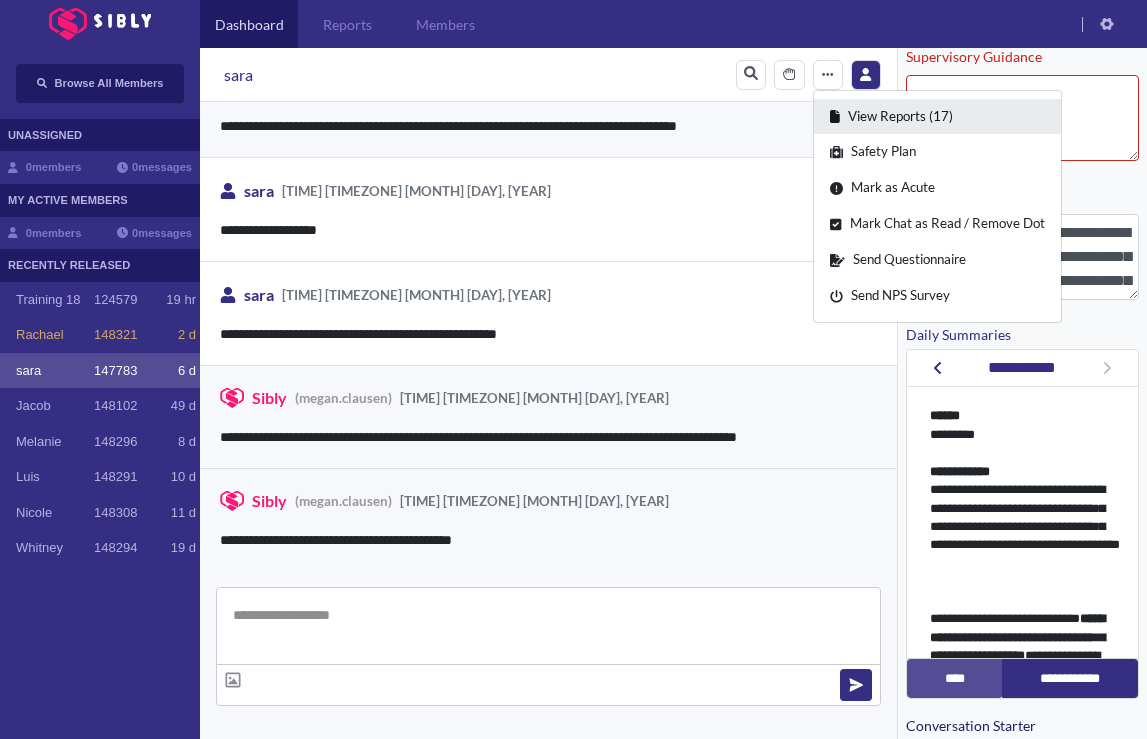 click on "View Reports (17)" at bounding box center (937, 117) 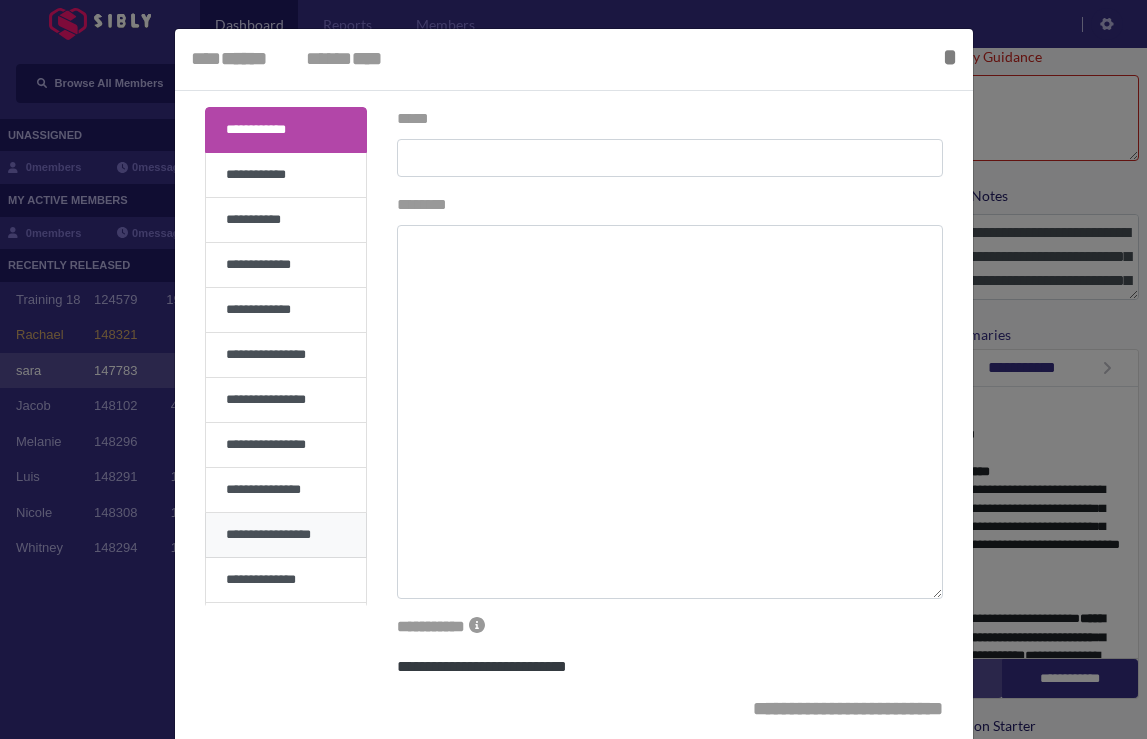 click on "**********" at bounding box center [286, 535] 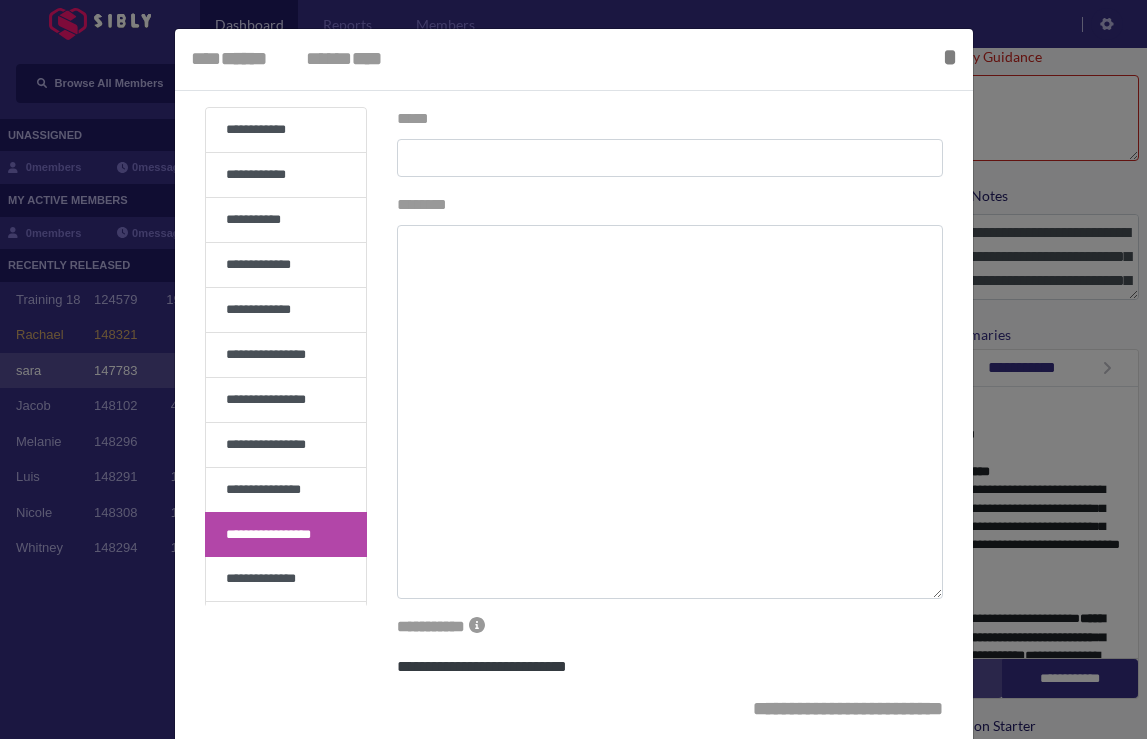 type on "**********" 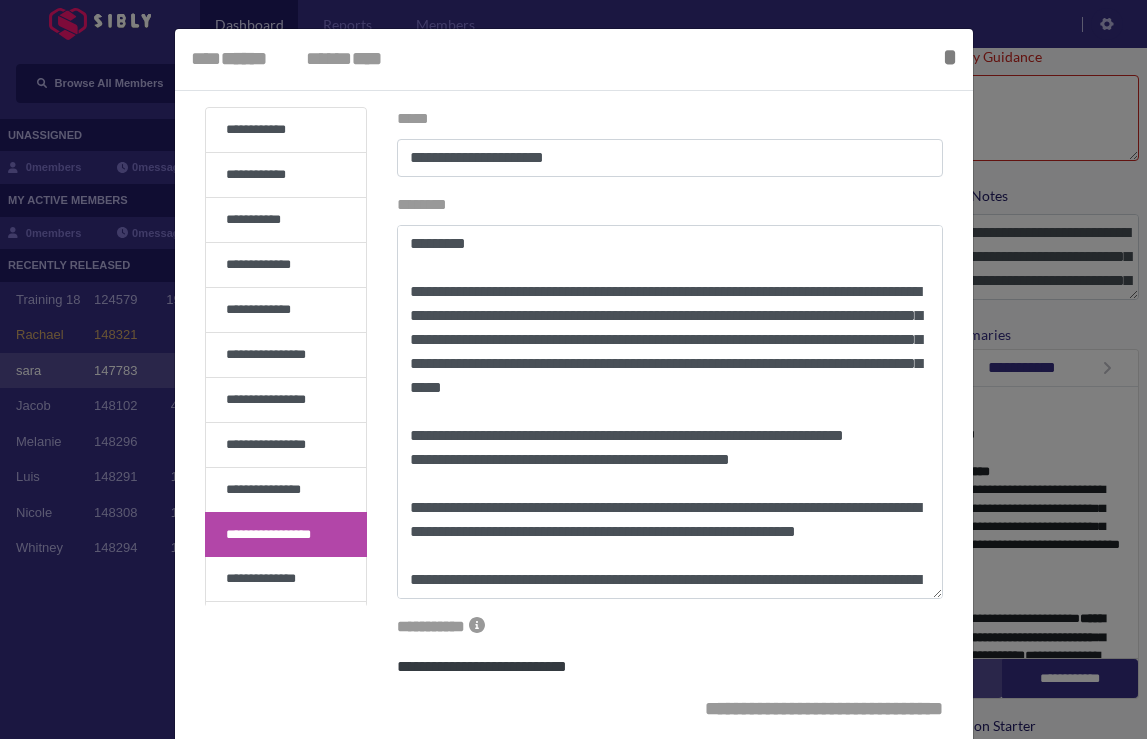 type on "**********" 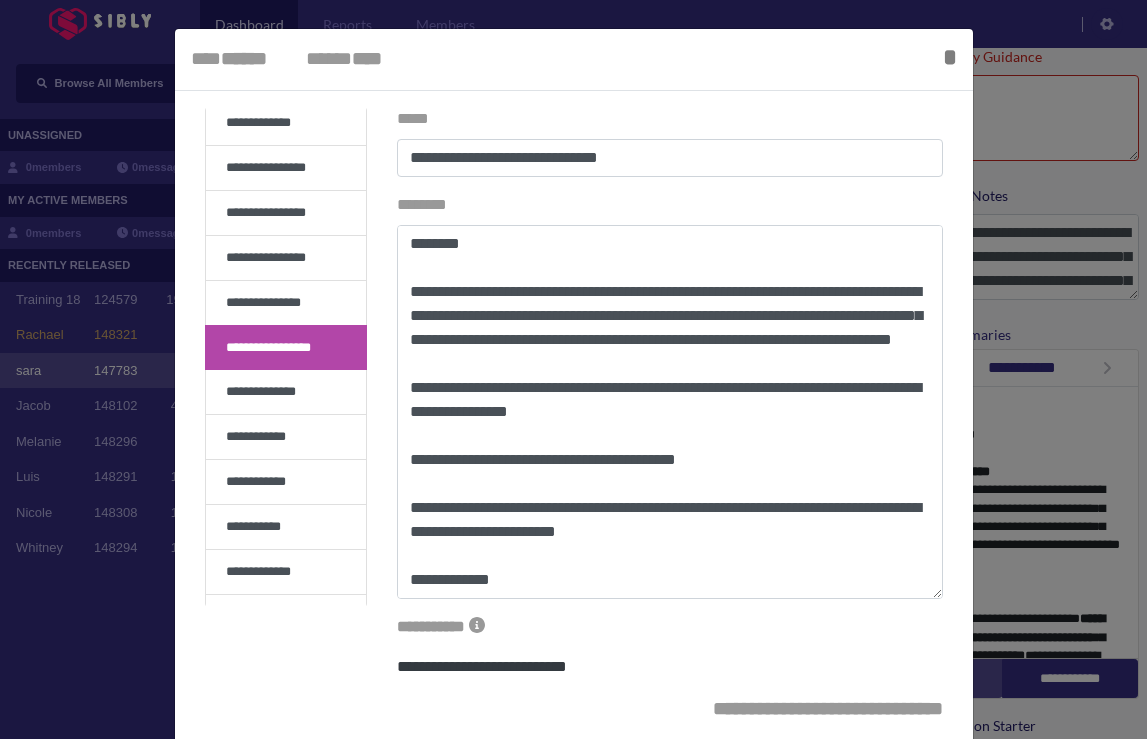scroll, scrollTop: 266, scrollLeft: 0, axis: vertical 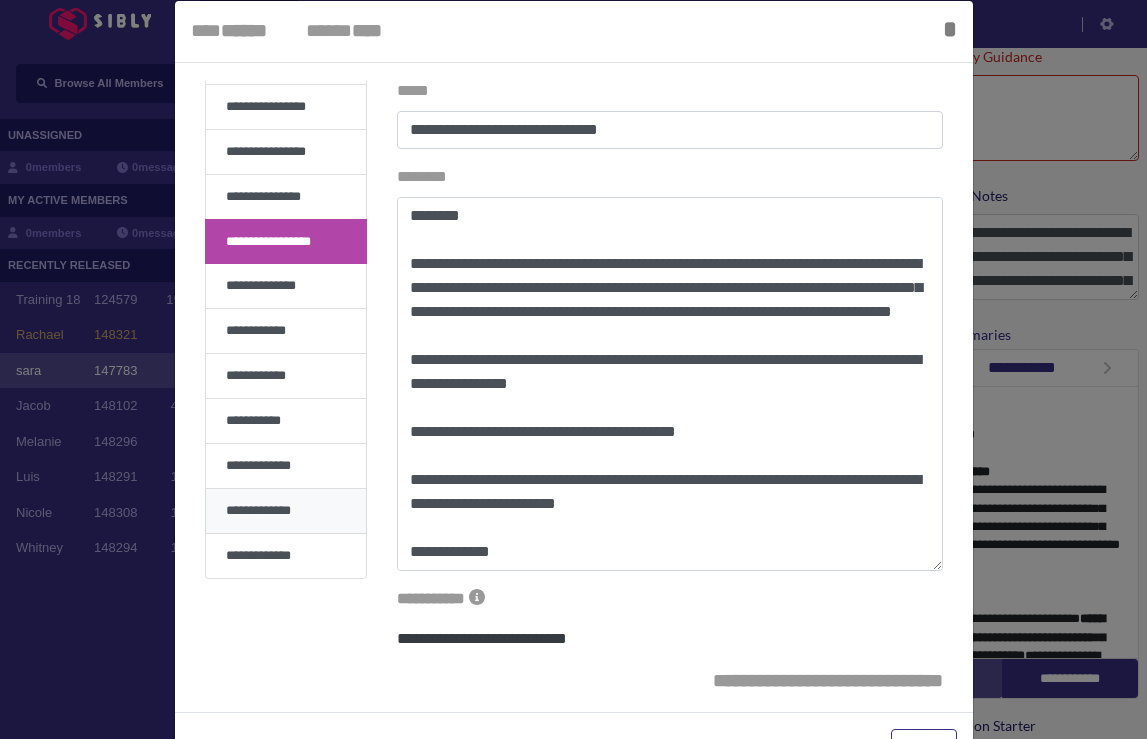 click on "**********" at bounding box center (286, 511) 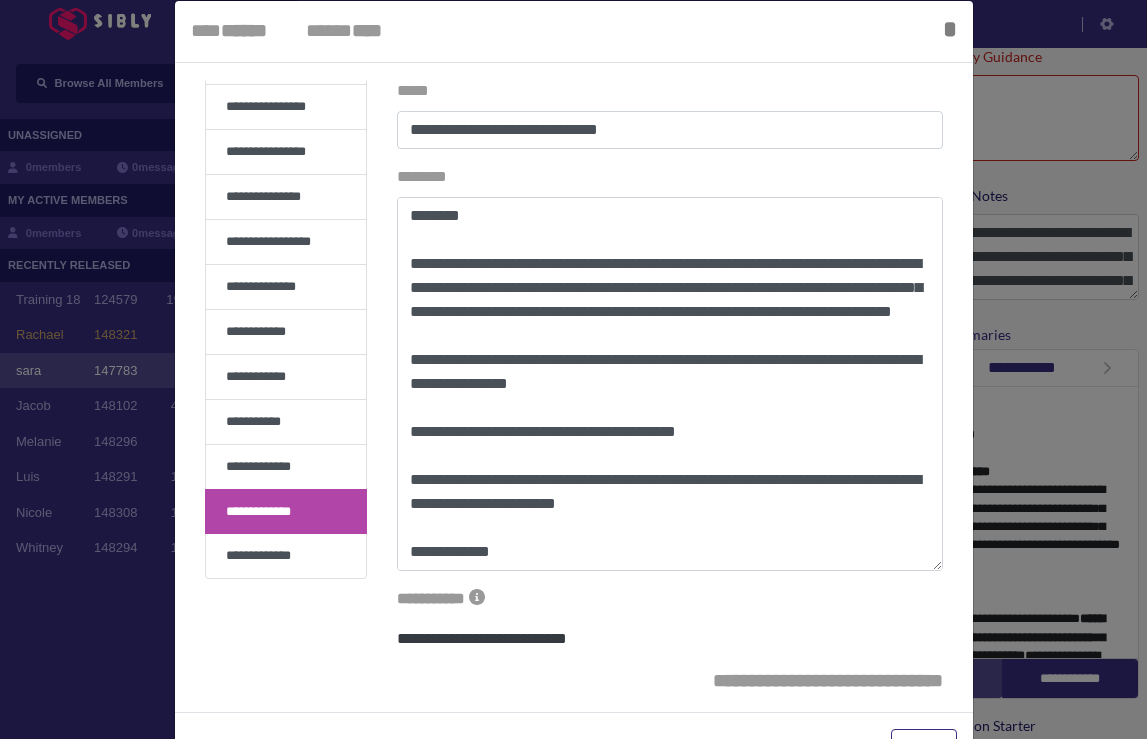 type on "**********" 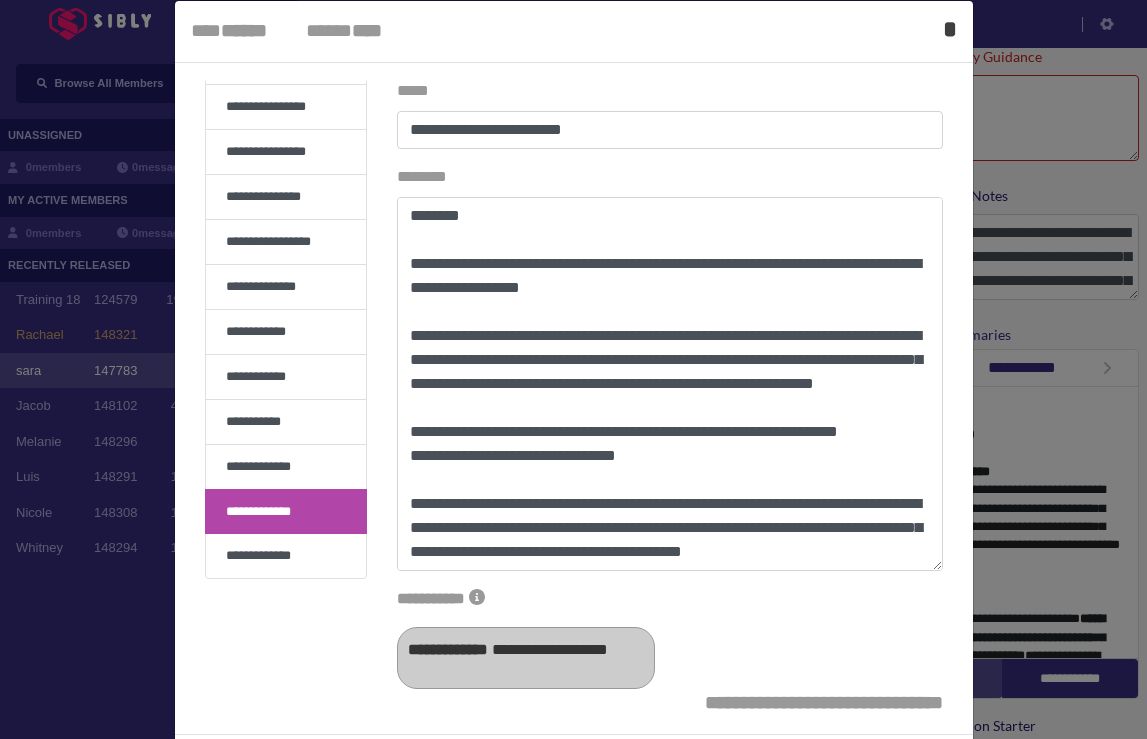 click on "*" at bounding box center [950, 29] 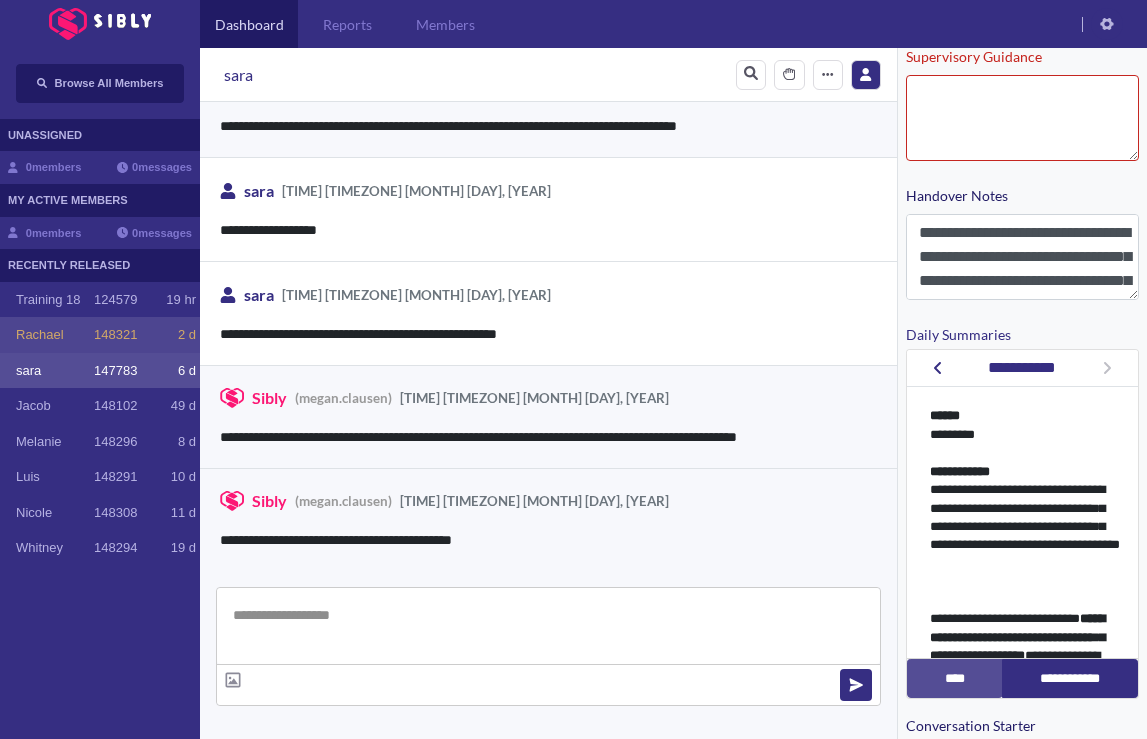 click on "148321" at bounding box center (115, 335) 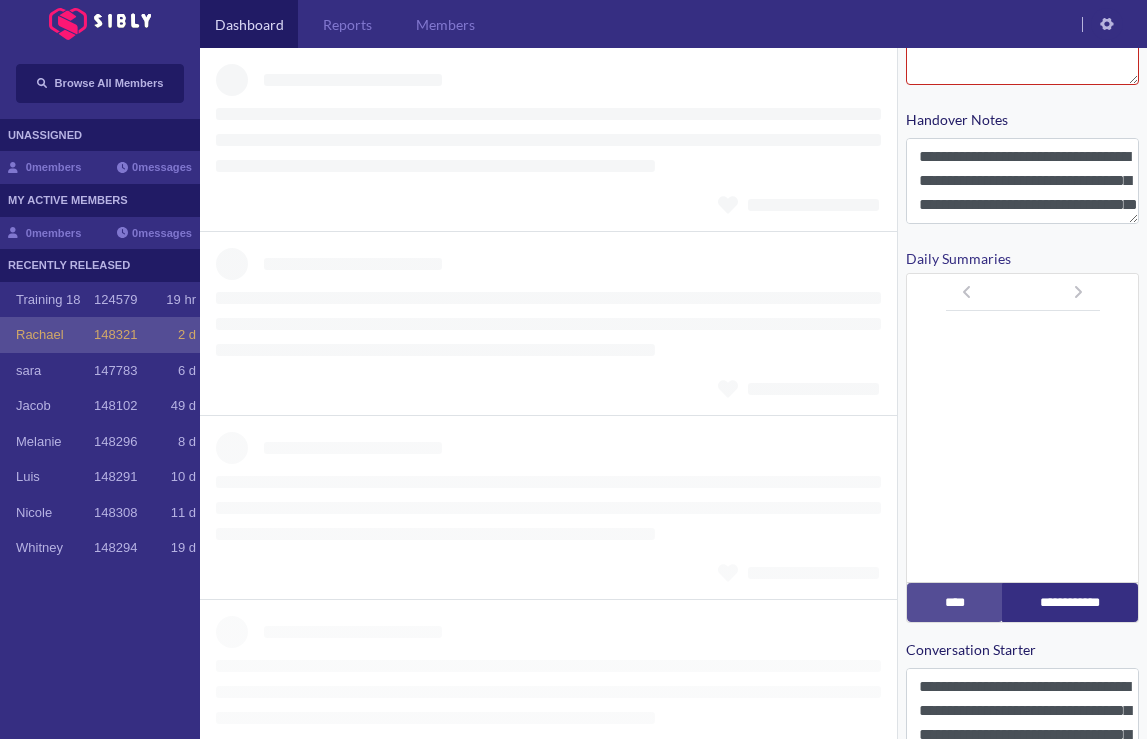 scroll, scrollTop: 399, scrollLeft: 0, axis: vertical 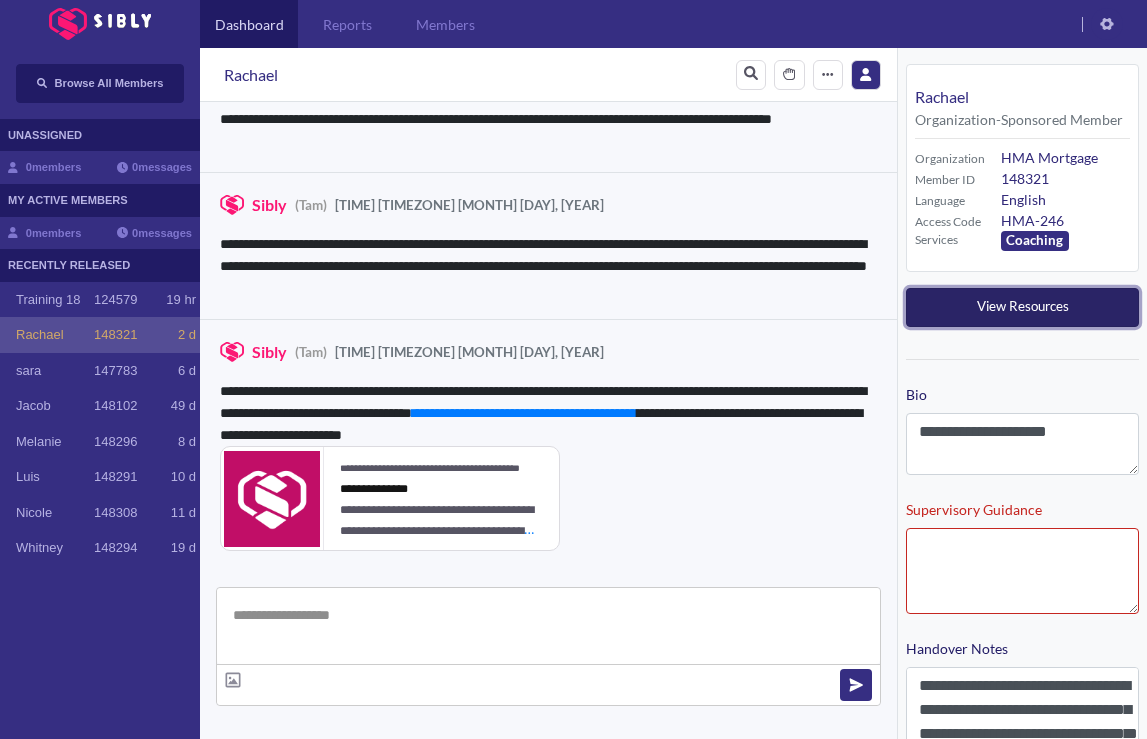 click on "View Resources" at bounding box center (1023, 306) 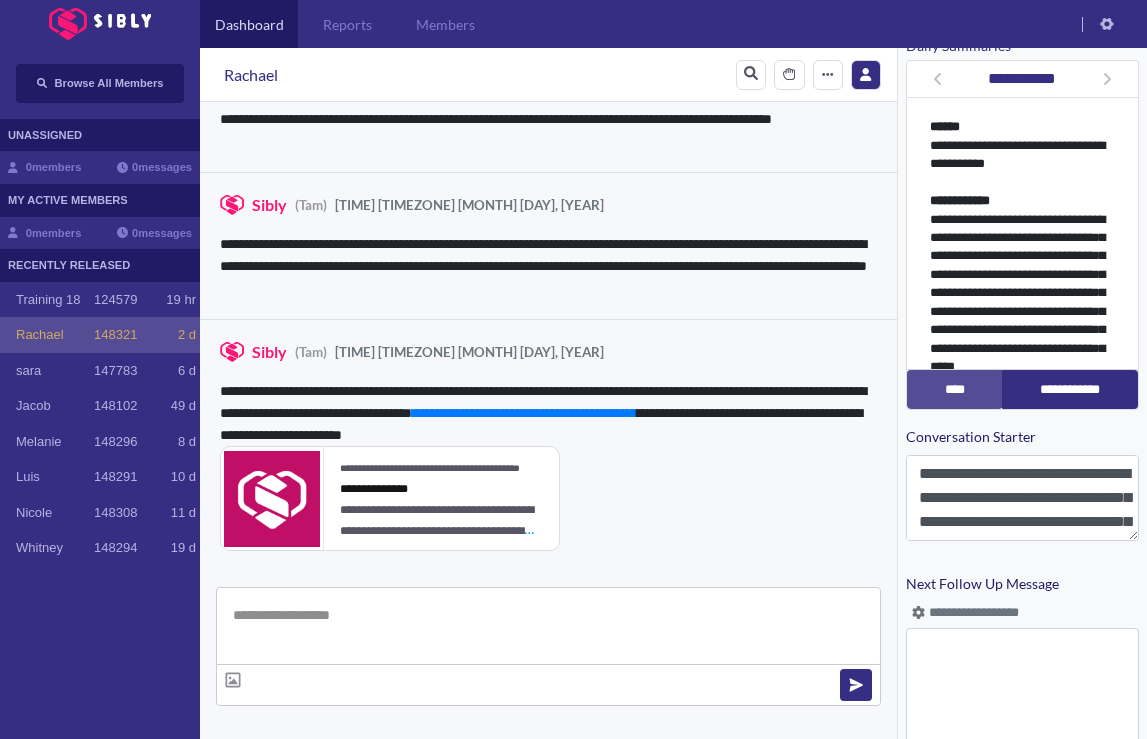 scroll, scrollTop: 744, scrollLeft: 0, axis: vertical 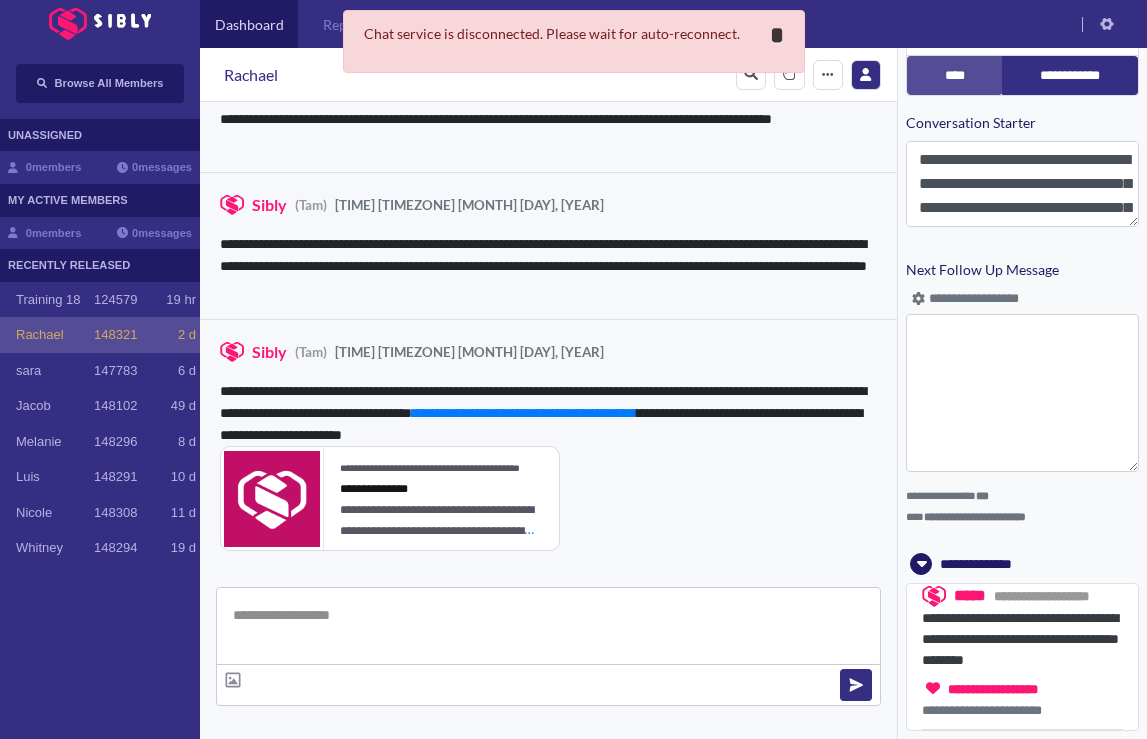 click on "*" at bounding box center (777, 35) 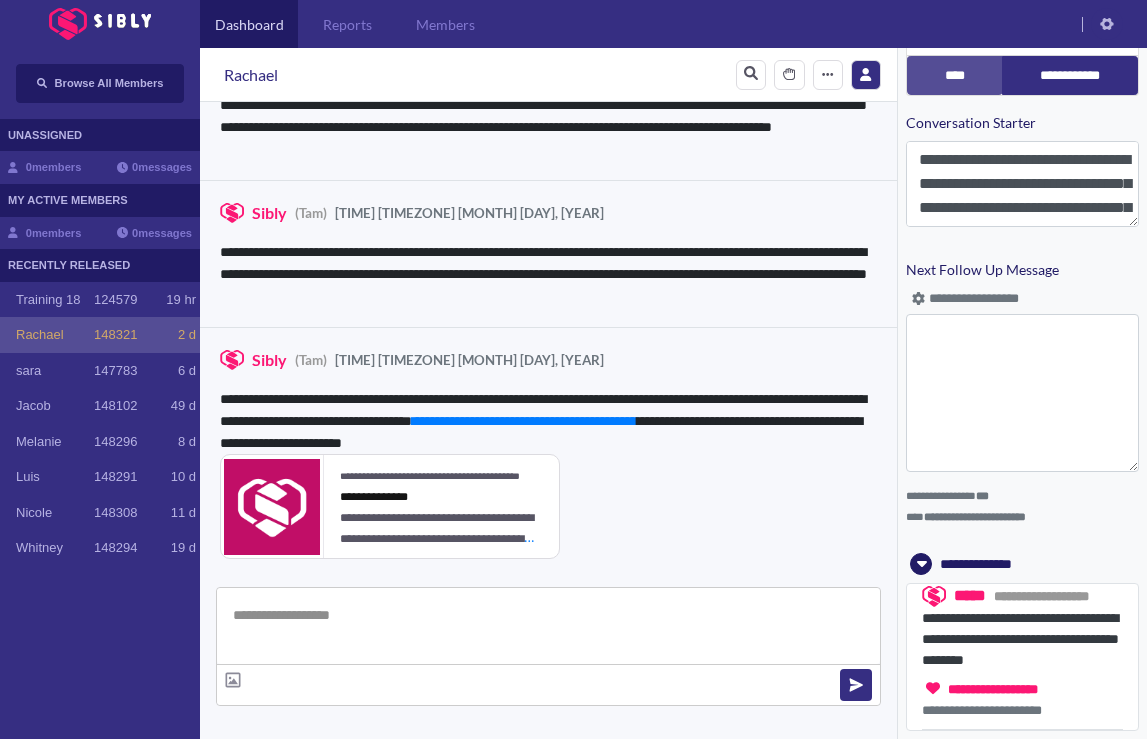 scroll, scrollTop: 1193, scrollLeft: 0, axis: vertical 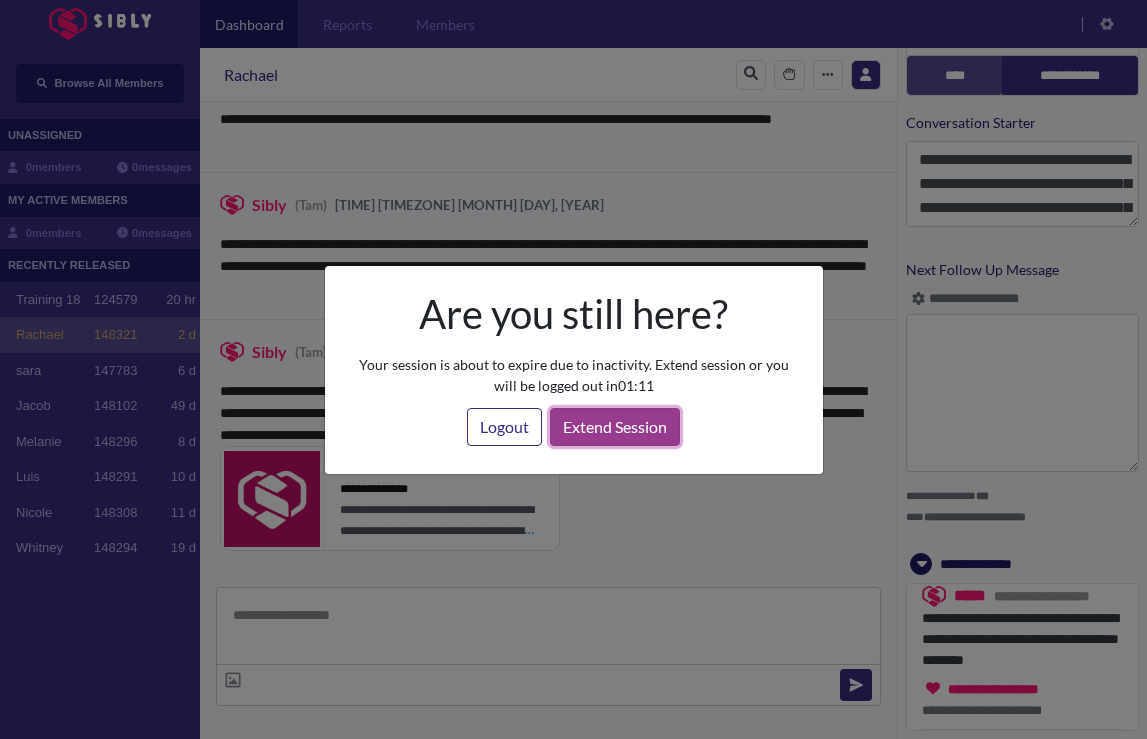 click on "Extend Session" at bounding box center [615, 427] 